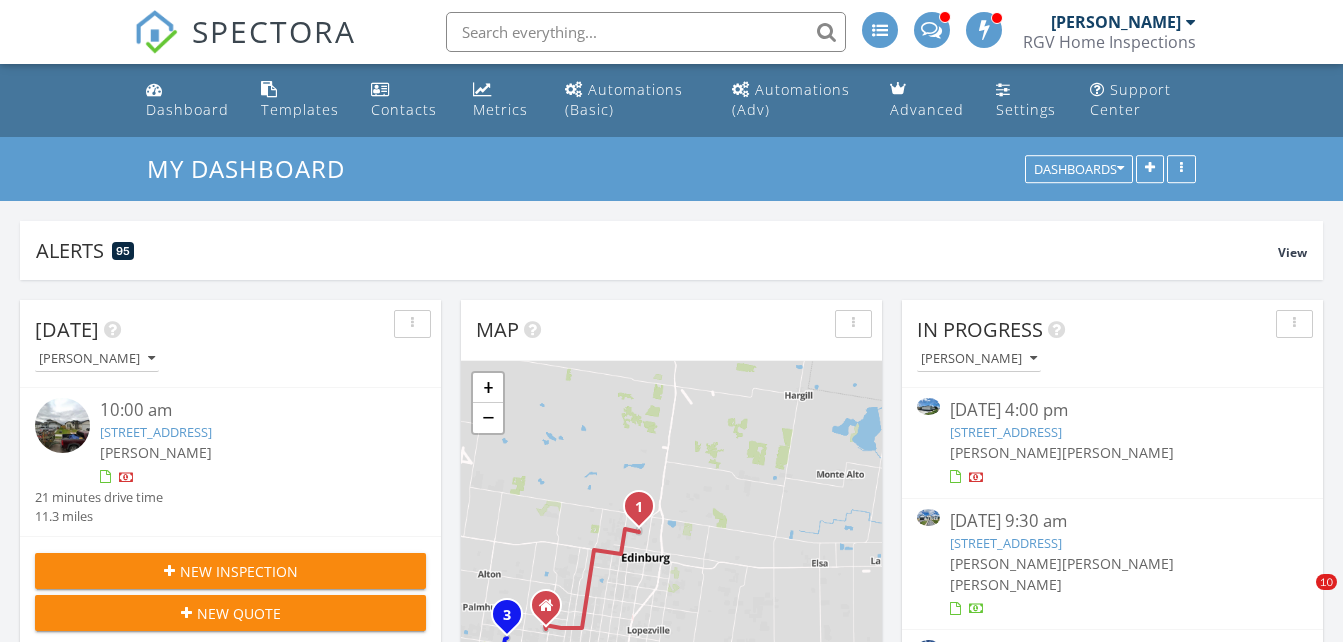 scroll, scrollTop: 1298, scrollLeft: 0, axis: vertical 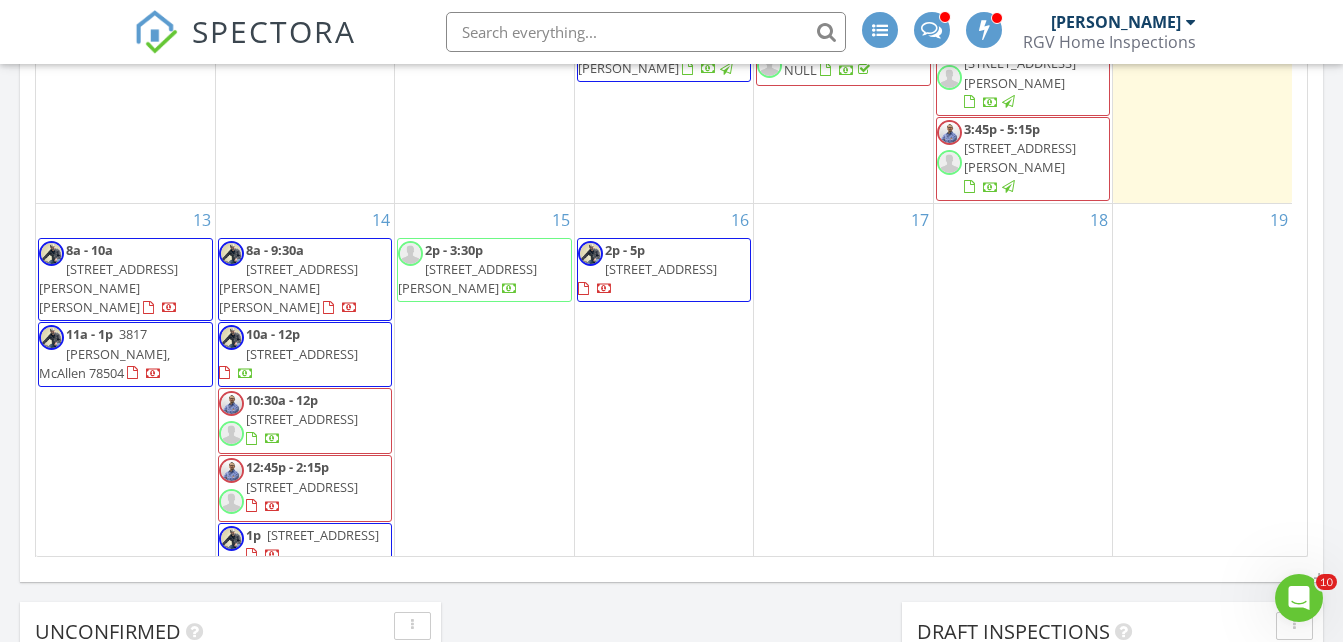 click on "721 Shasta Ave, McAllen 78504" at bounding box center [323, 535] 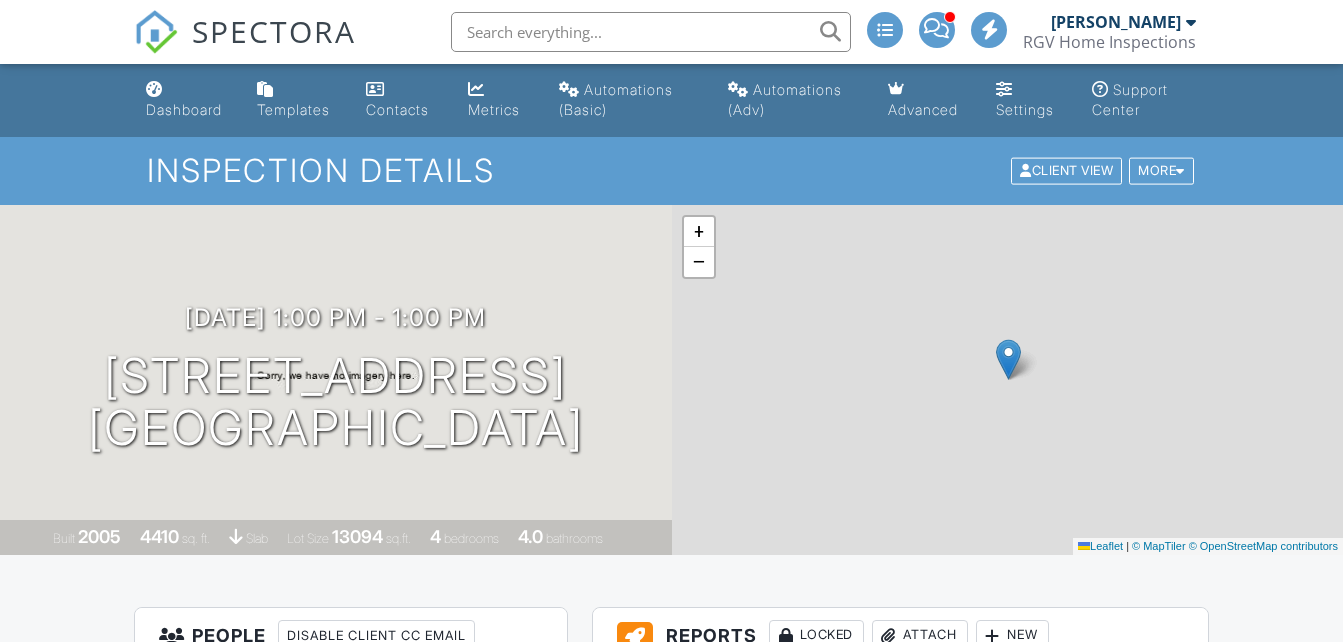 scroll, scrollTop: 1300, scrollLeft: 0, axis: vertical 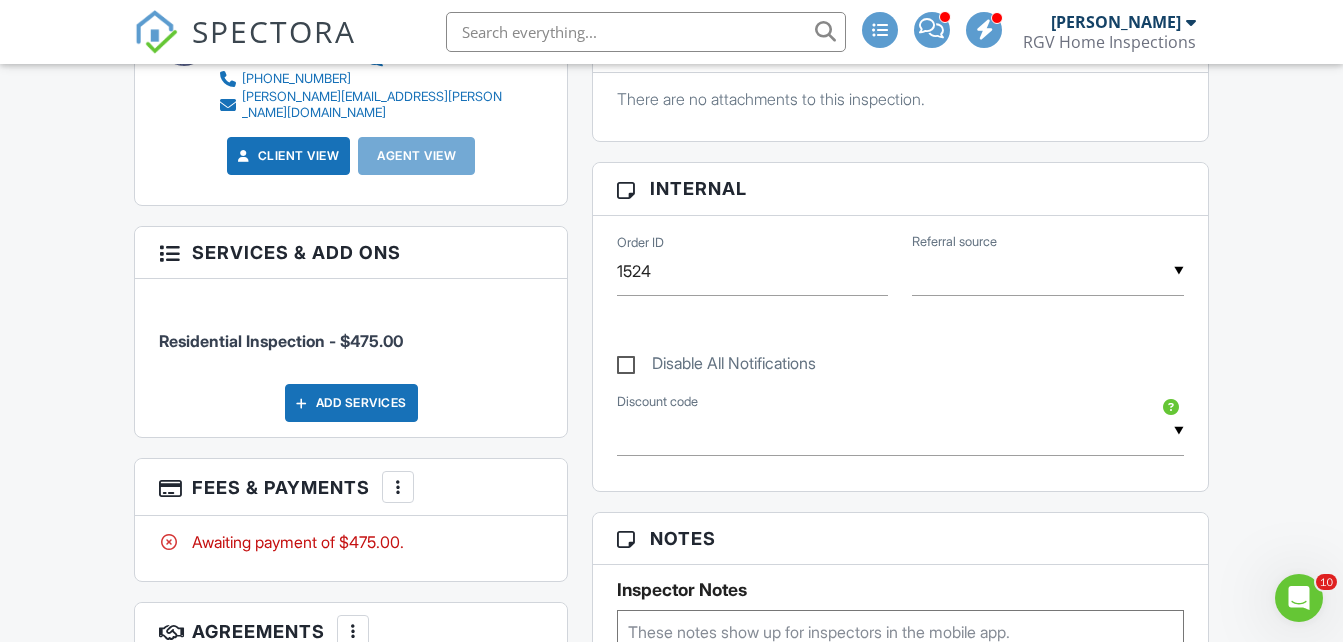 click 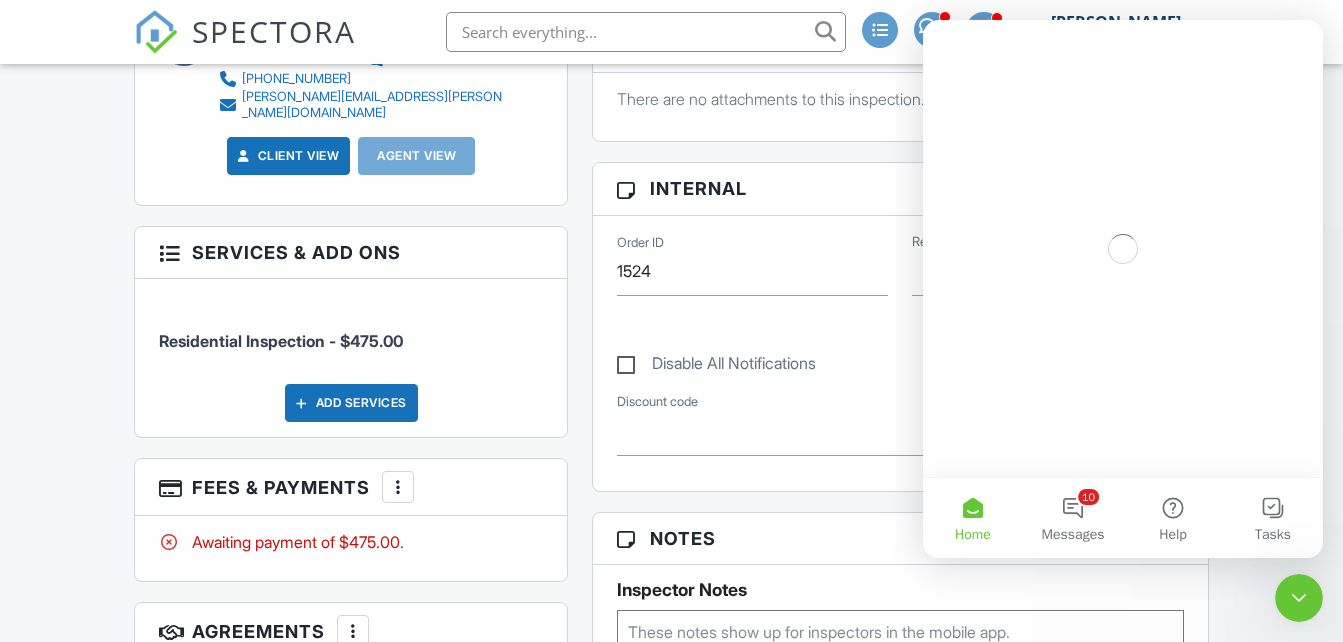 scroll, scrollTop: 0, scrollLeft: 0, axis: both 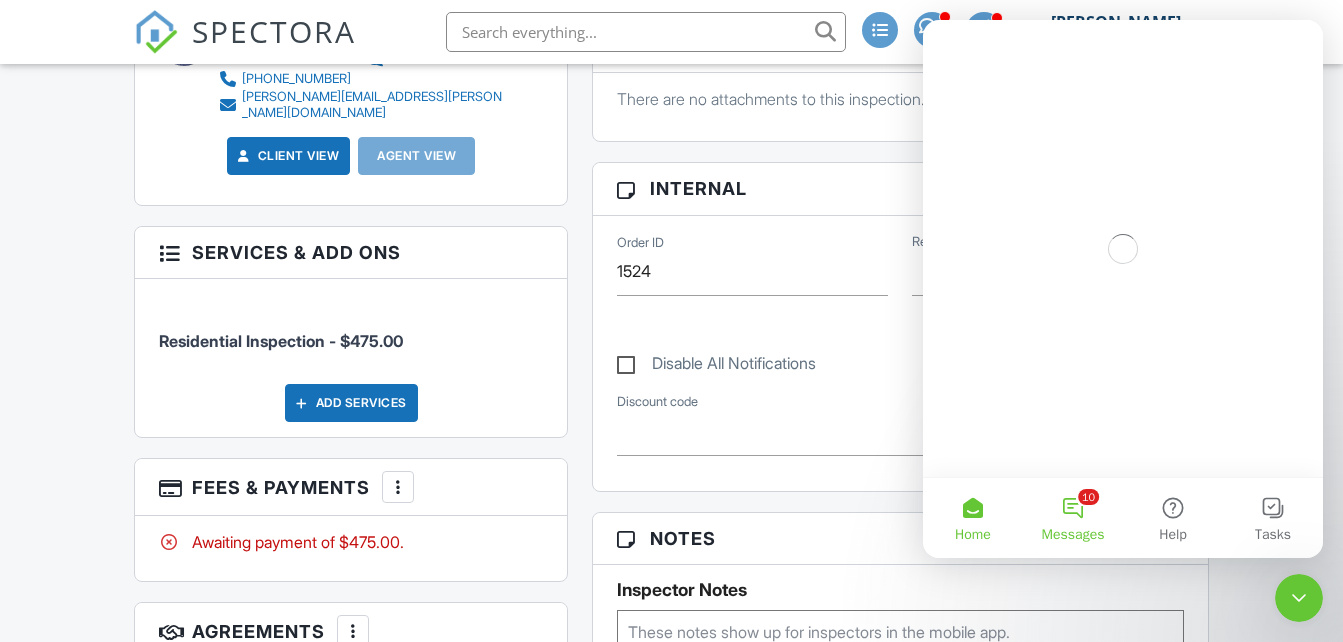 click on "10 Messages" at bounding box center (1073, 518) 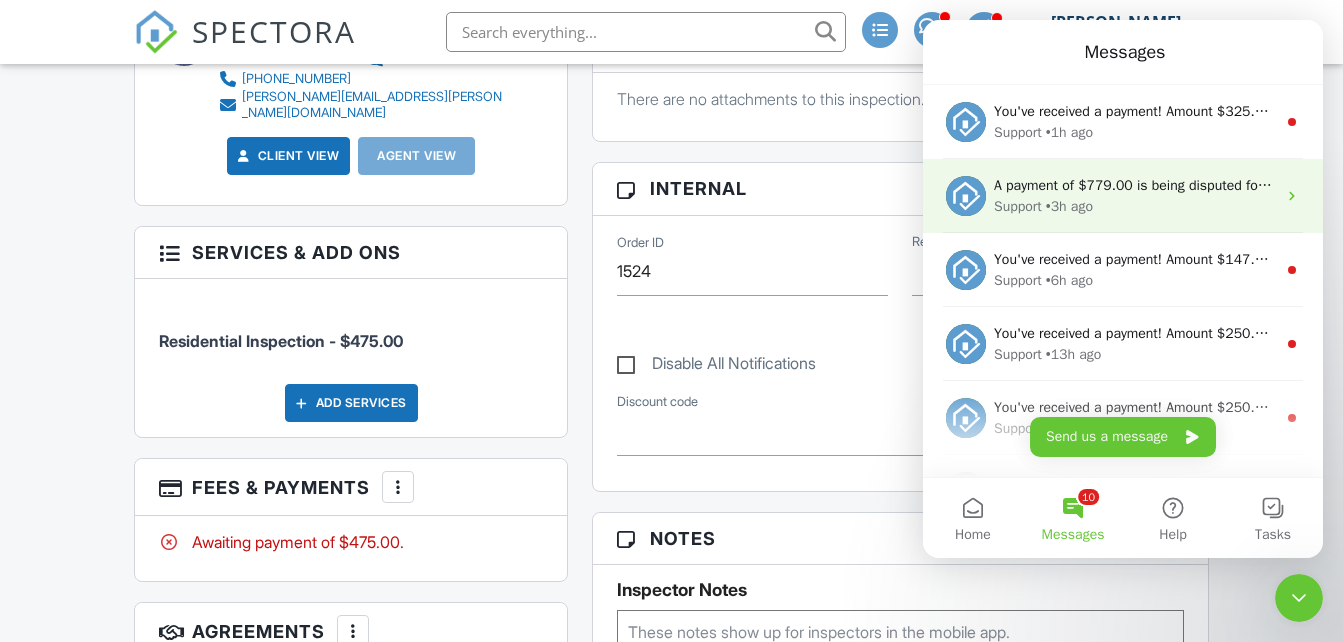 click on "A payment of $779.00 is being disputed for an inspection that  took place at 4309 S F St, McAllen, TX 78503 on 06/09/2025 10:00 am.  In order to challenge this dispute, evidence is due by 07/28/25." at bounding box center (1545, 185) 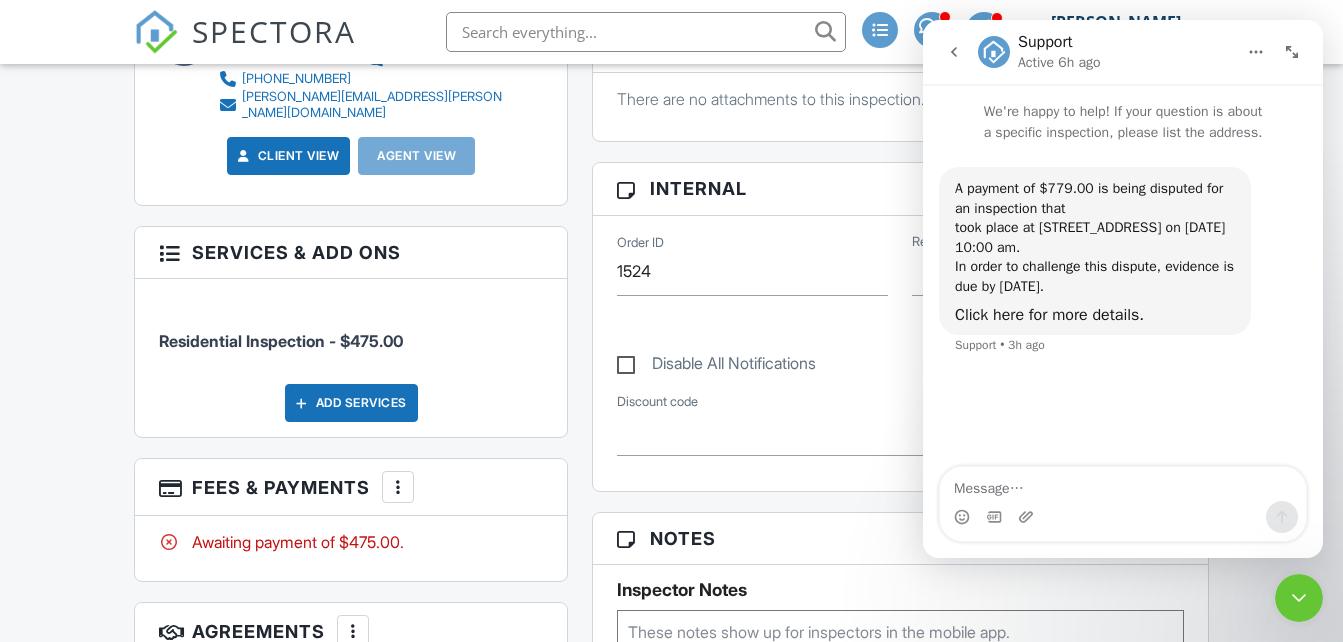 click at bounding box center (646, 32) 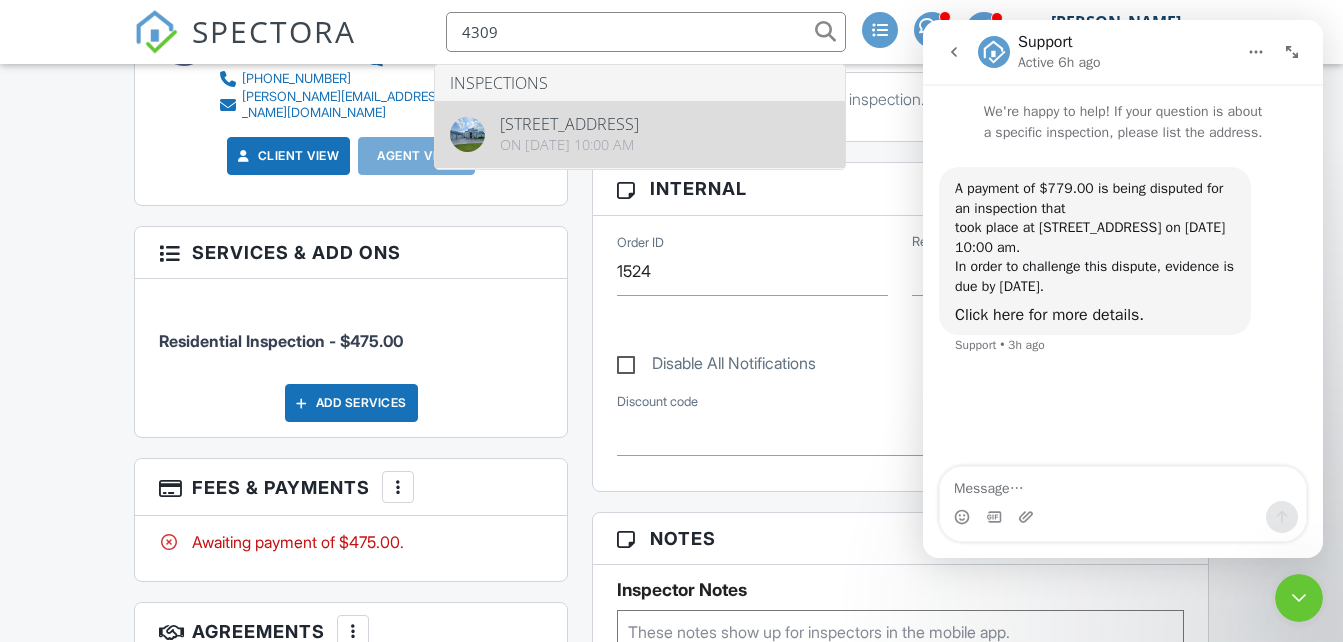 type on "4309" 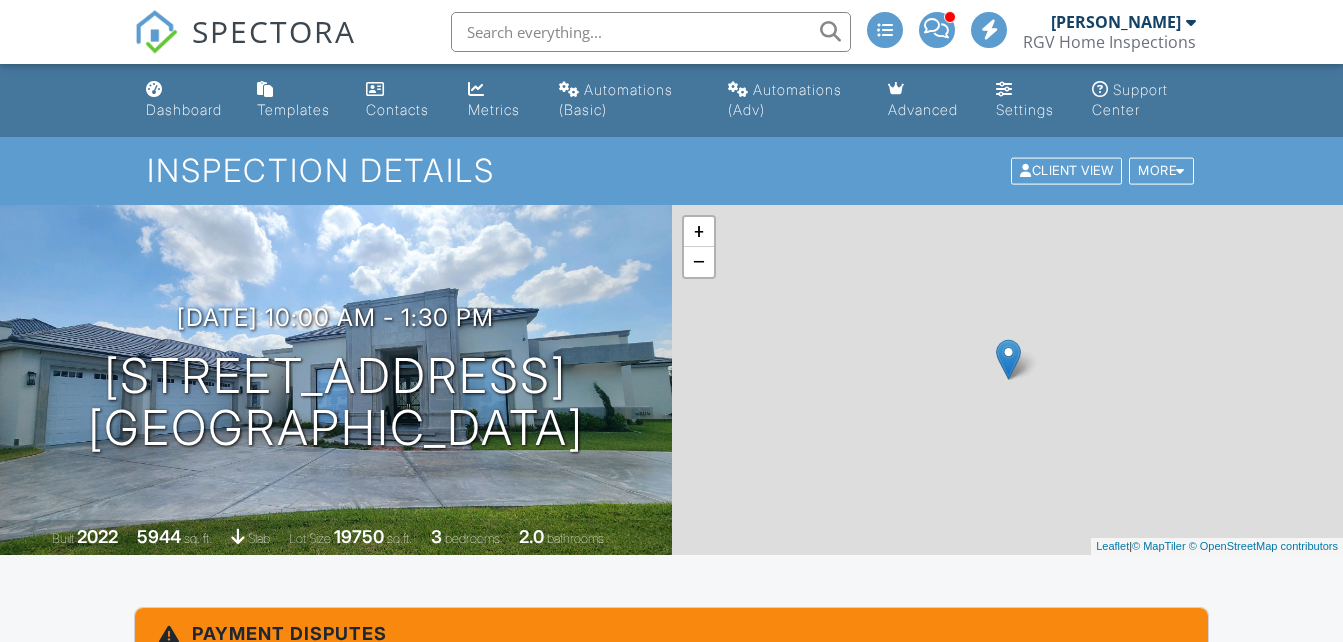 scroll, scrollTop: 0, scrollLeft: 0, axis: both 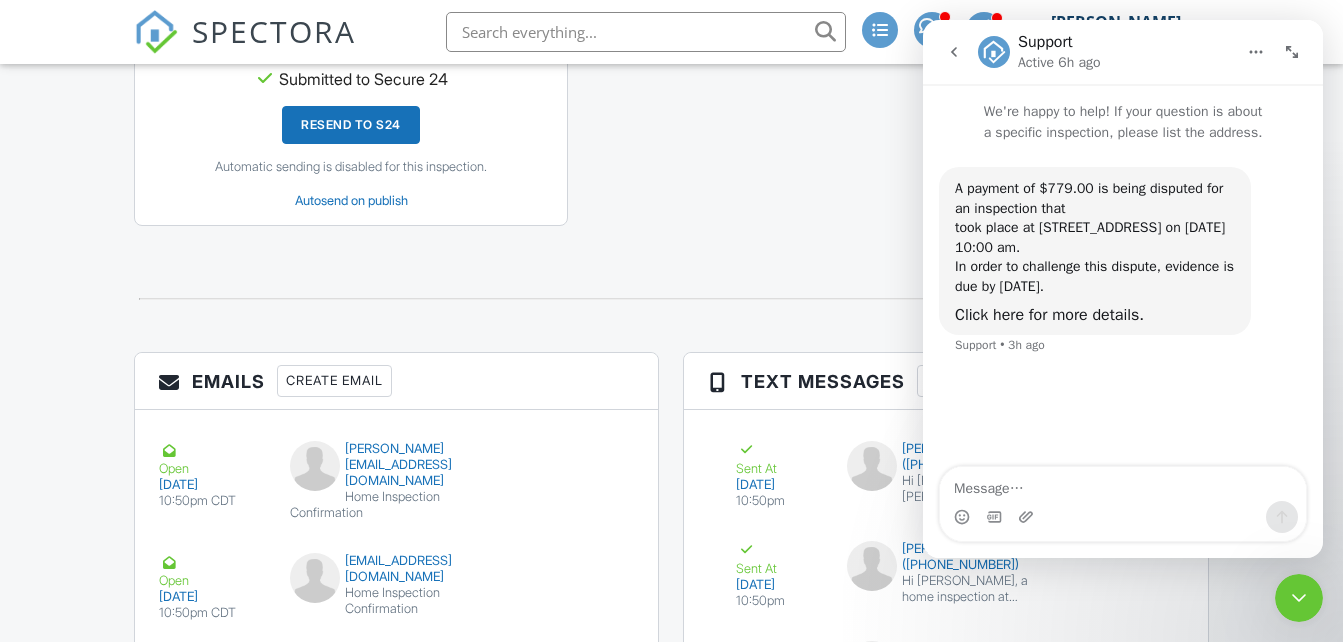 click 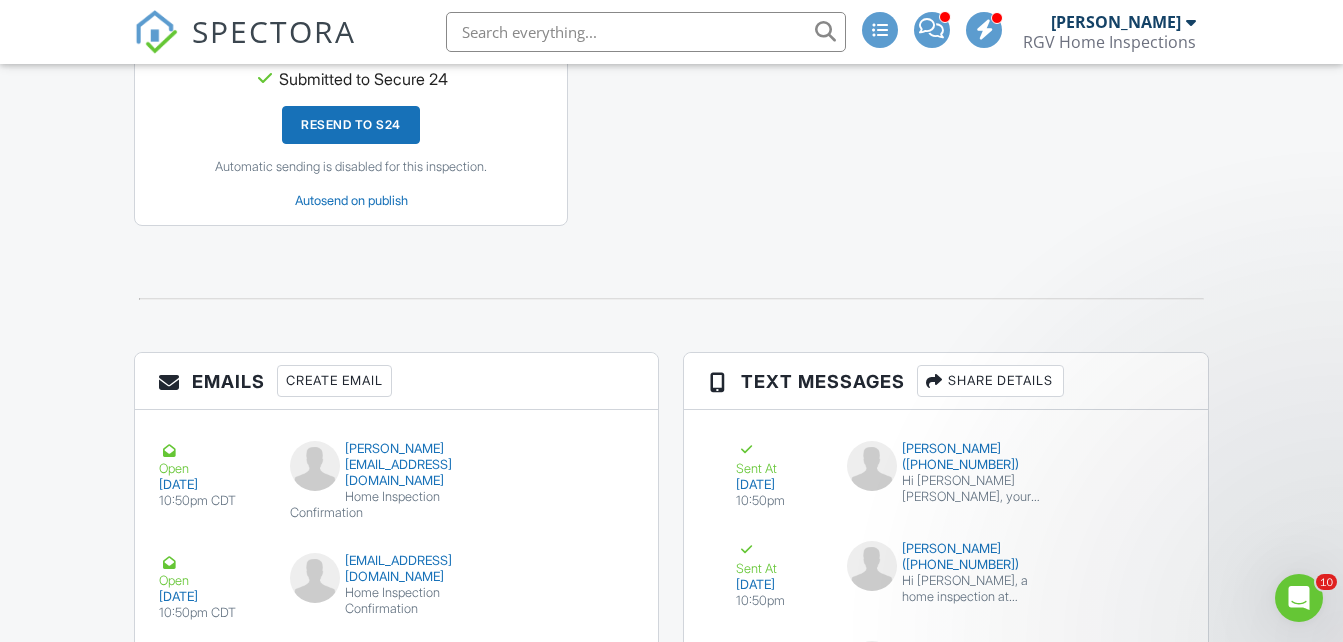 scroll, scrollTop: 0, scrollLeft: 0, axis: both 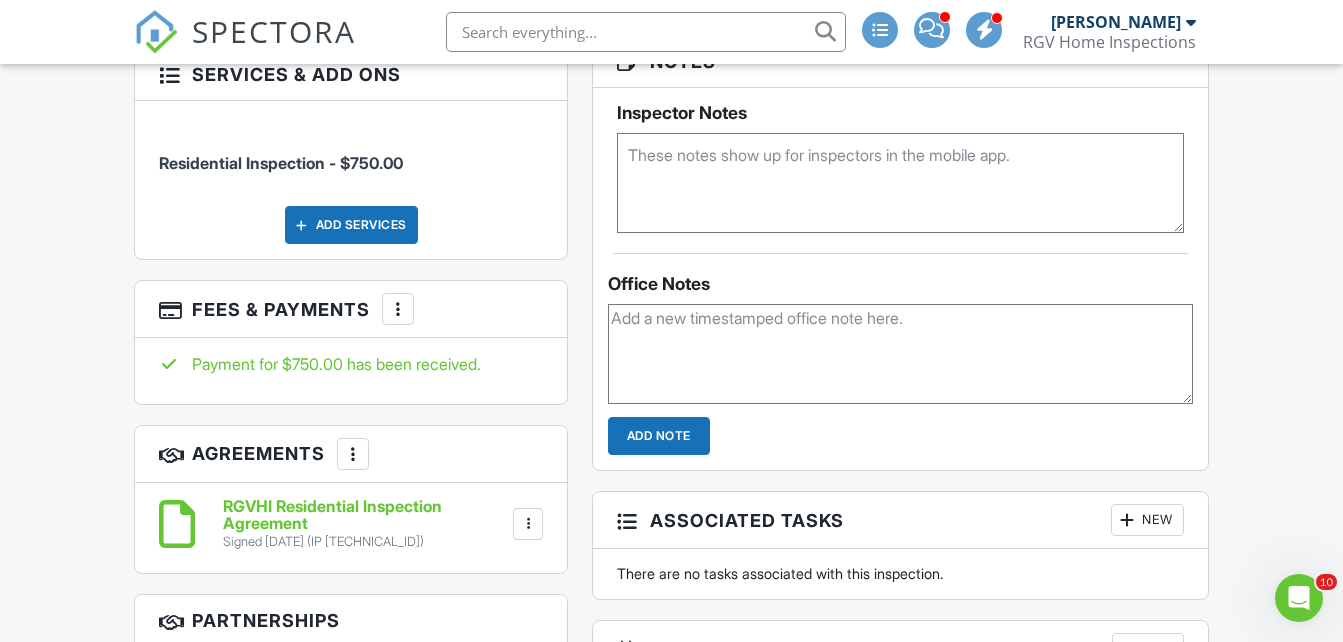 click 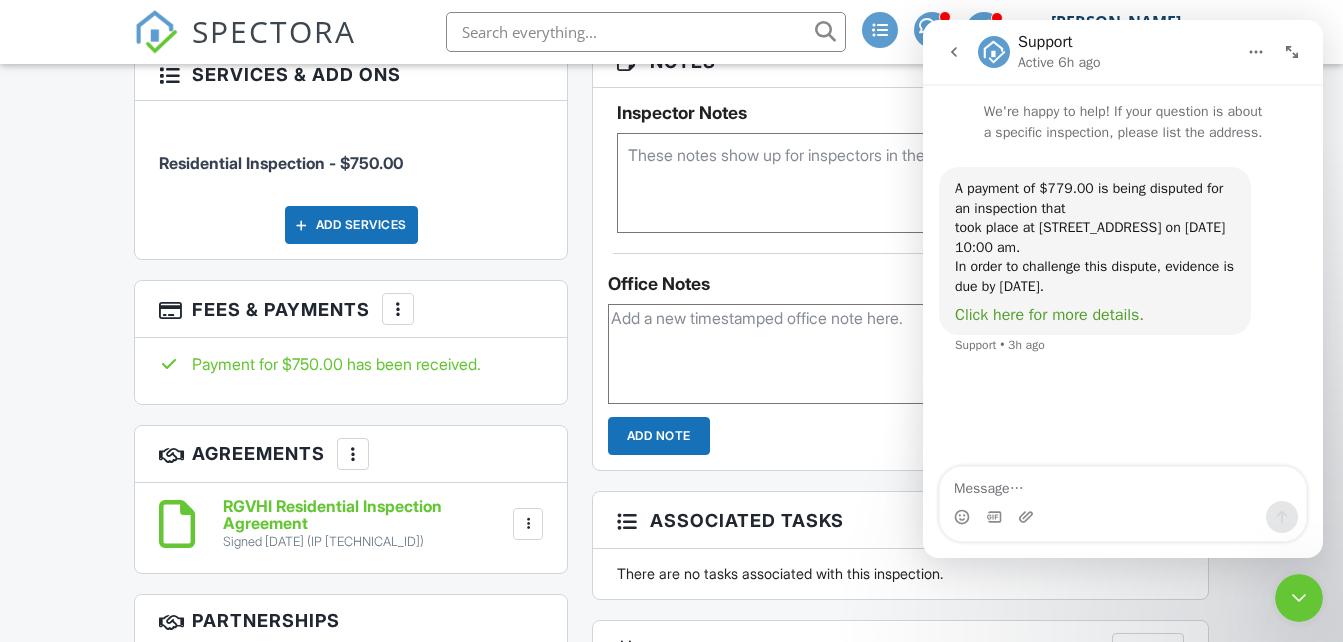 click on "Click here for more details." at bounding box center [1049, 315] 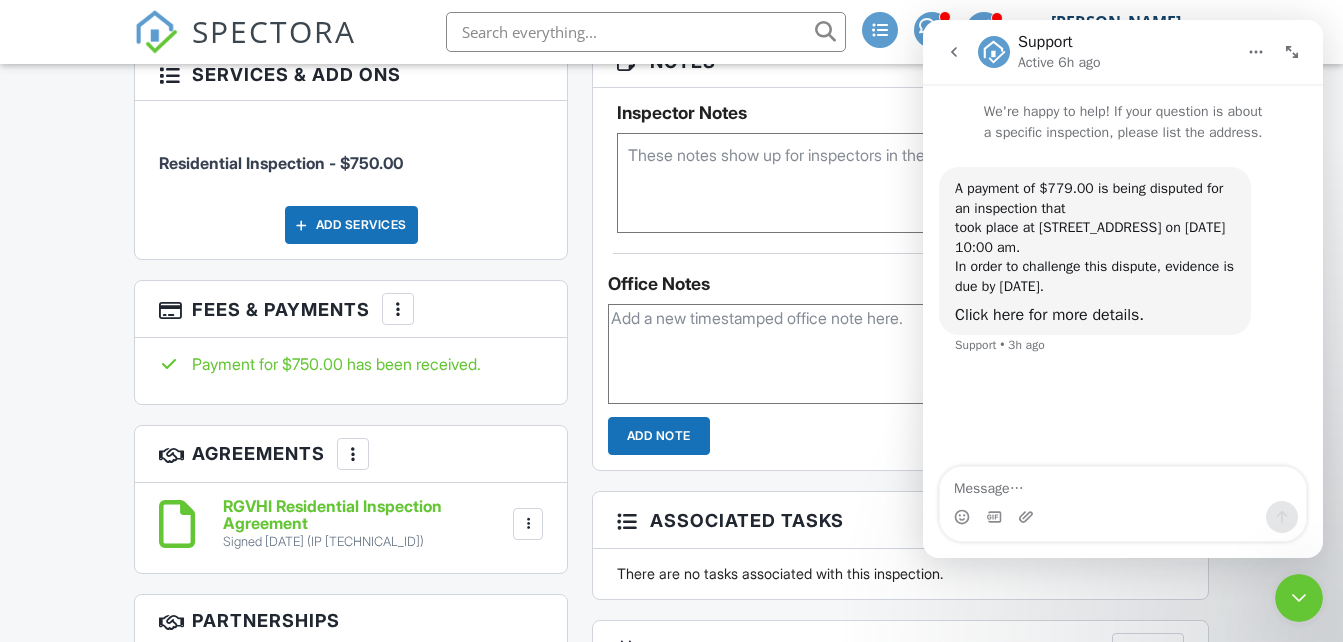 click 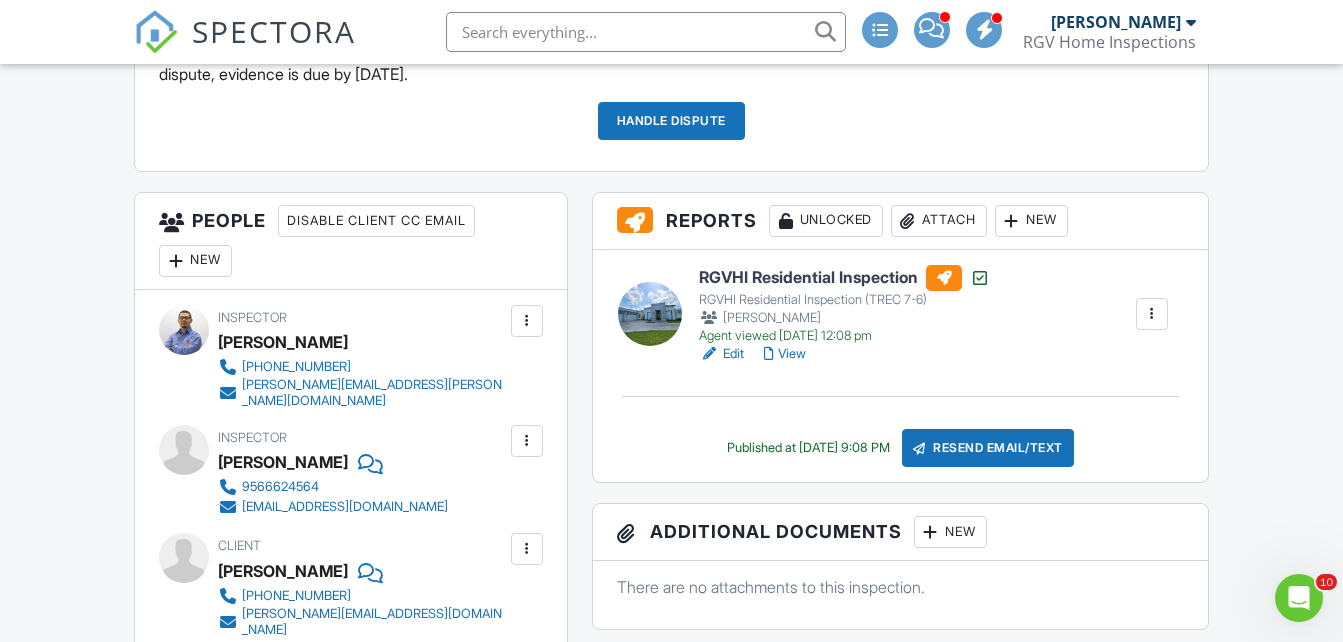 scroll, scrollTop: 600, scrollLeft: 0, axis: vertical 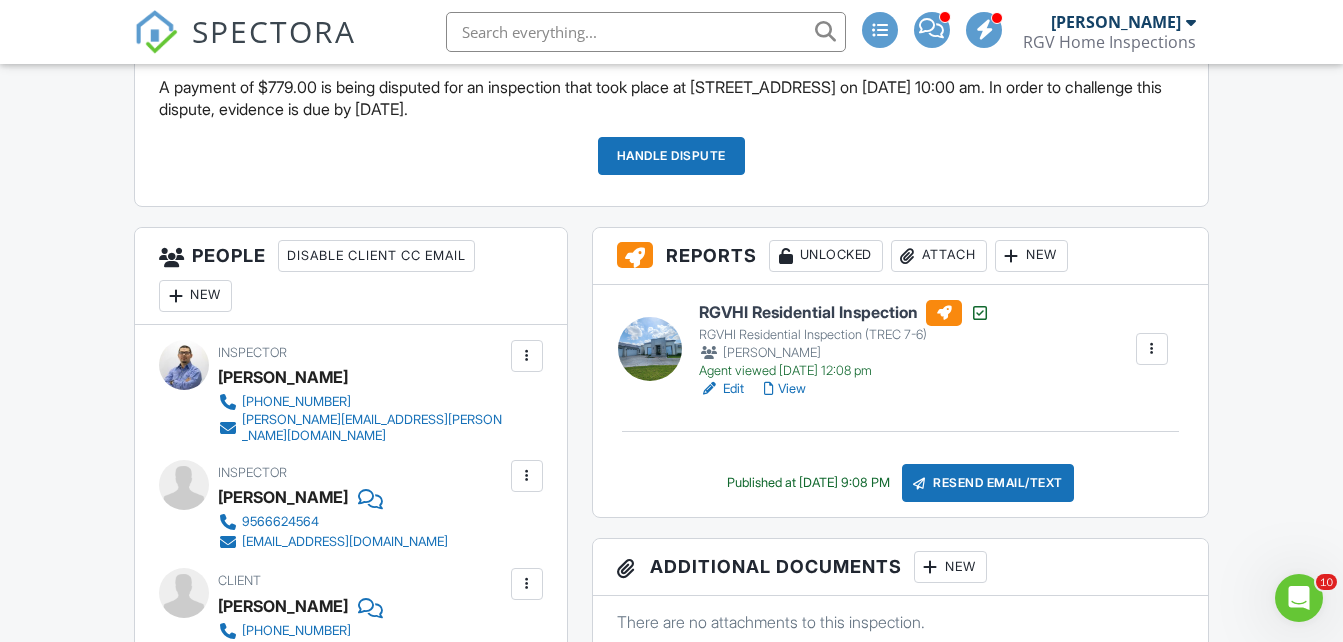 click on "View" at bounding box center (785, 389) 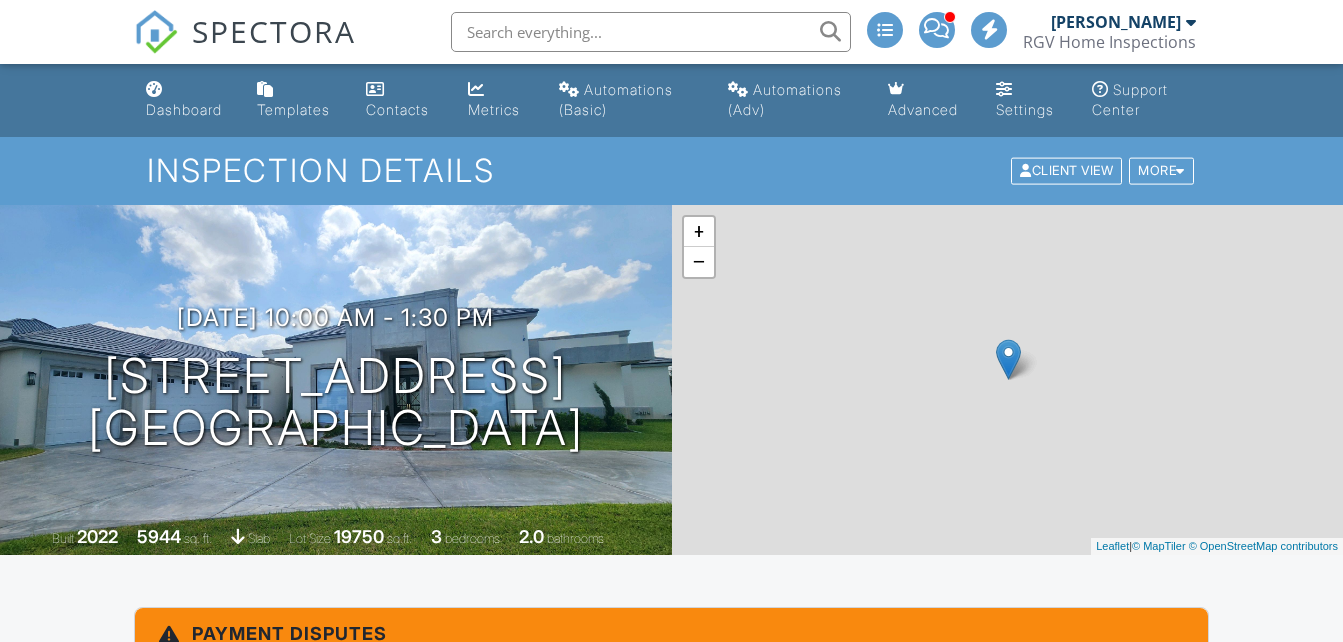 scroll, scrollTop: 500, scrollLeft: 0, axis: vertical 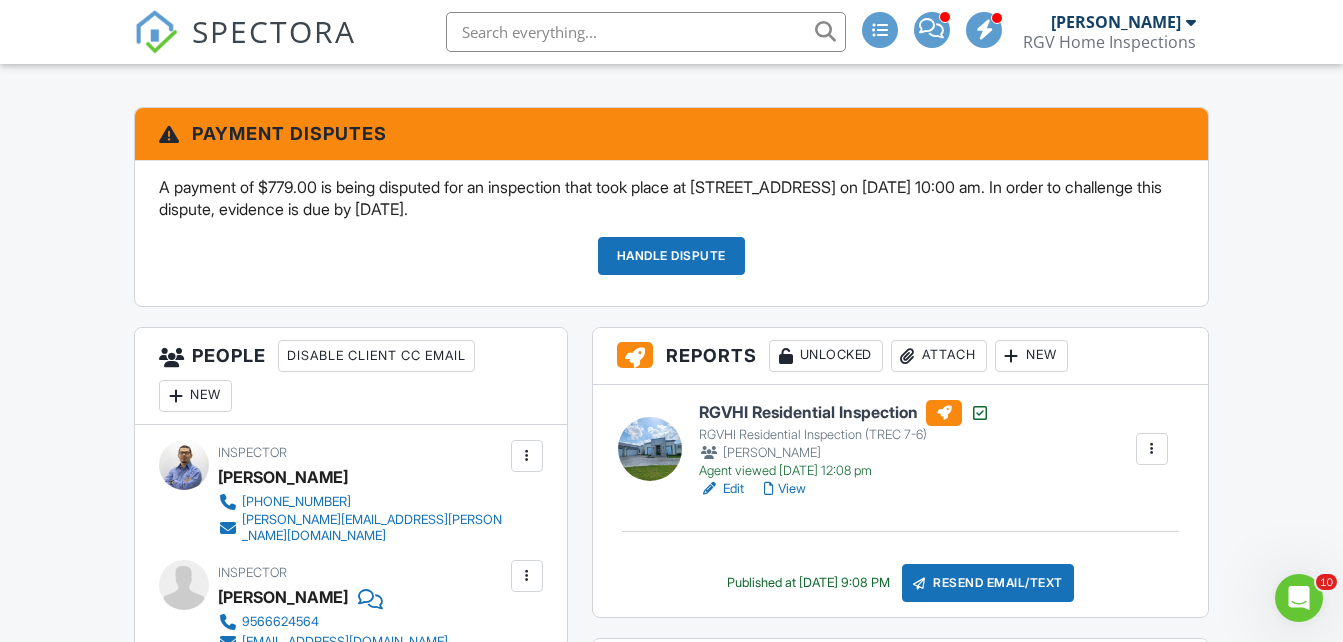 click on "Handle Dispute" at bounding box center [671, 256] 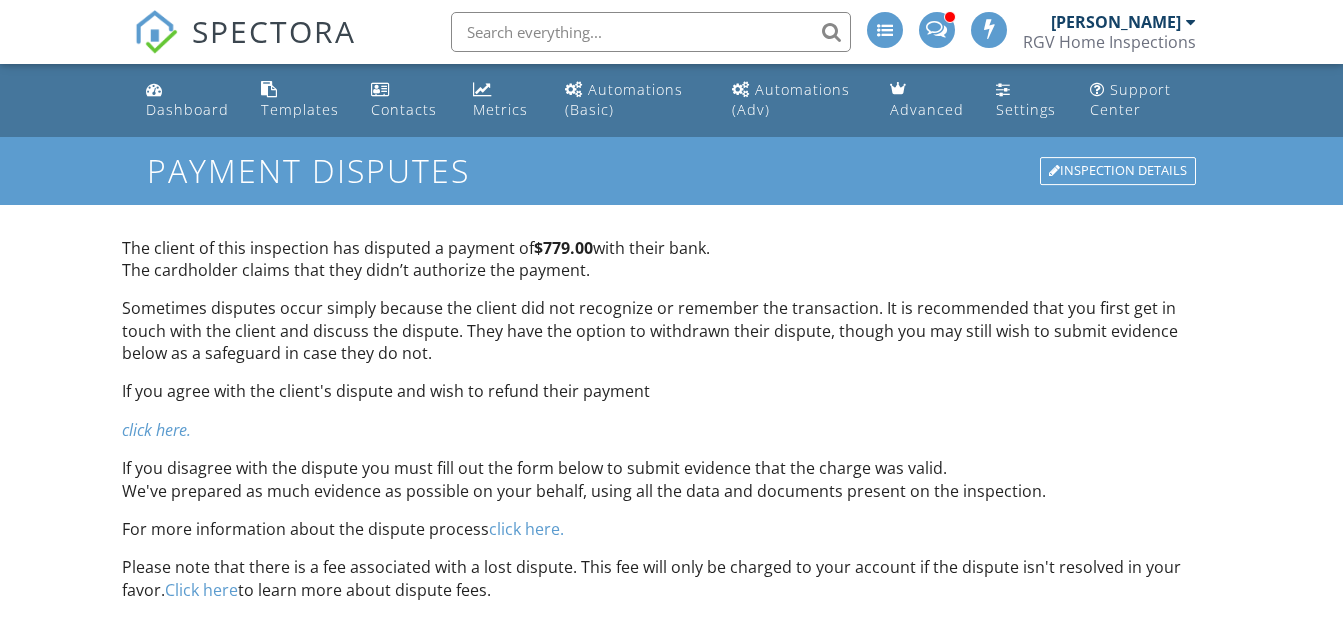 scroll, scrollTop: 0, scrollLeft: 0, axis: both 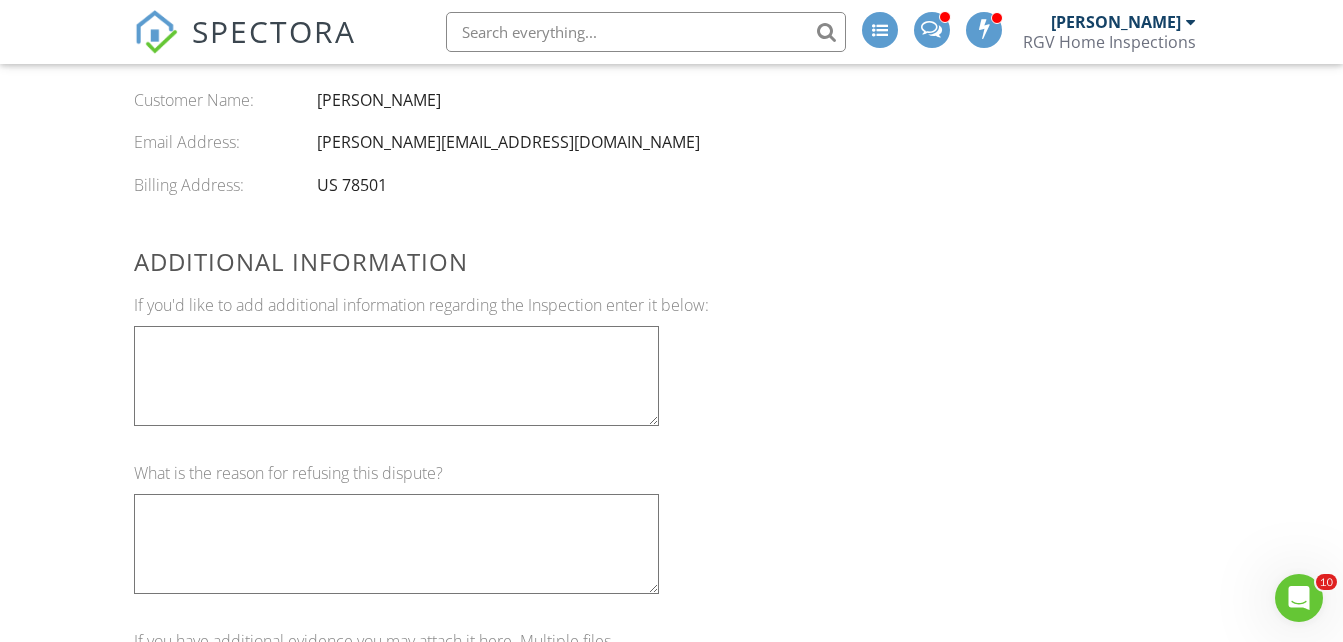 click at bounding box center (396, 376) 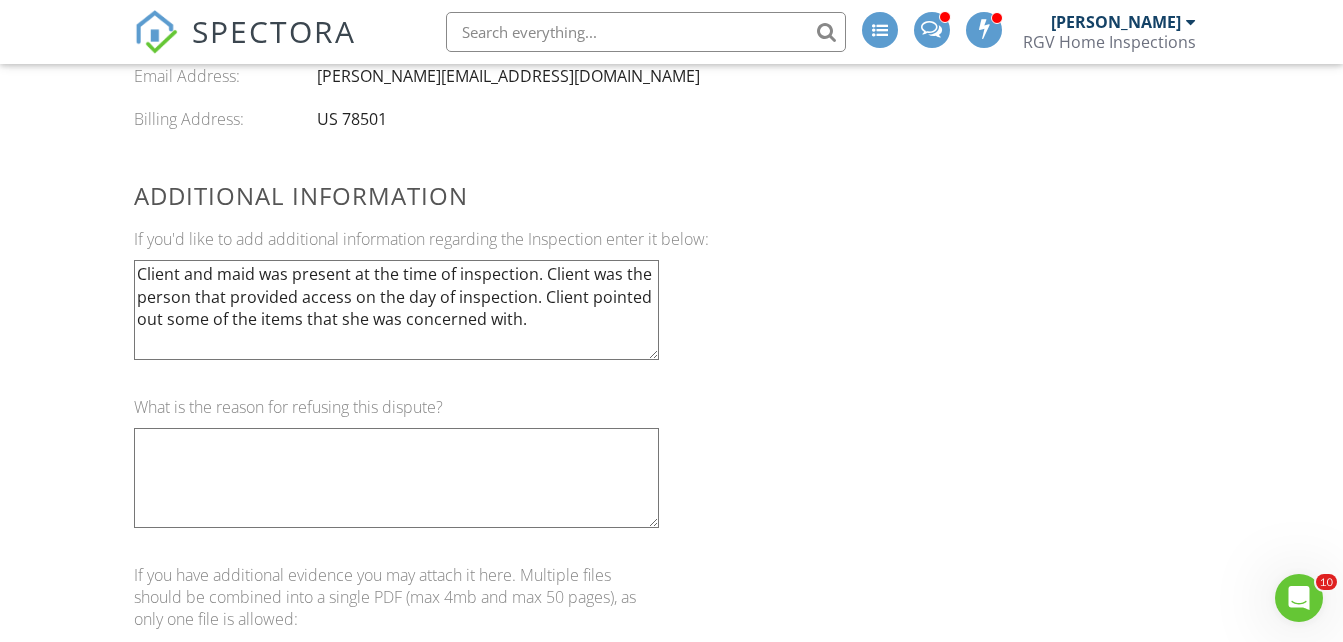 scroll, scrollTop: 1200, scrollLeft: 0, axis: vertical 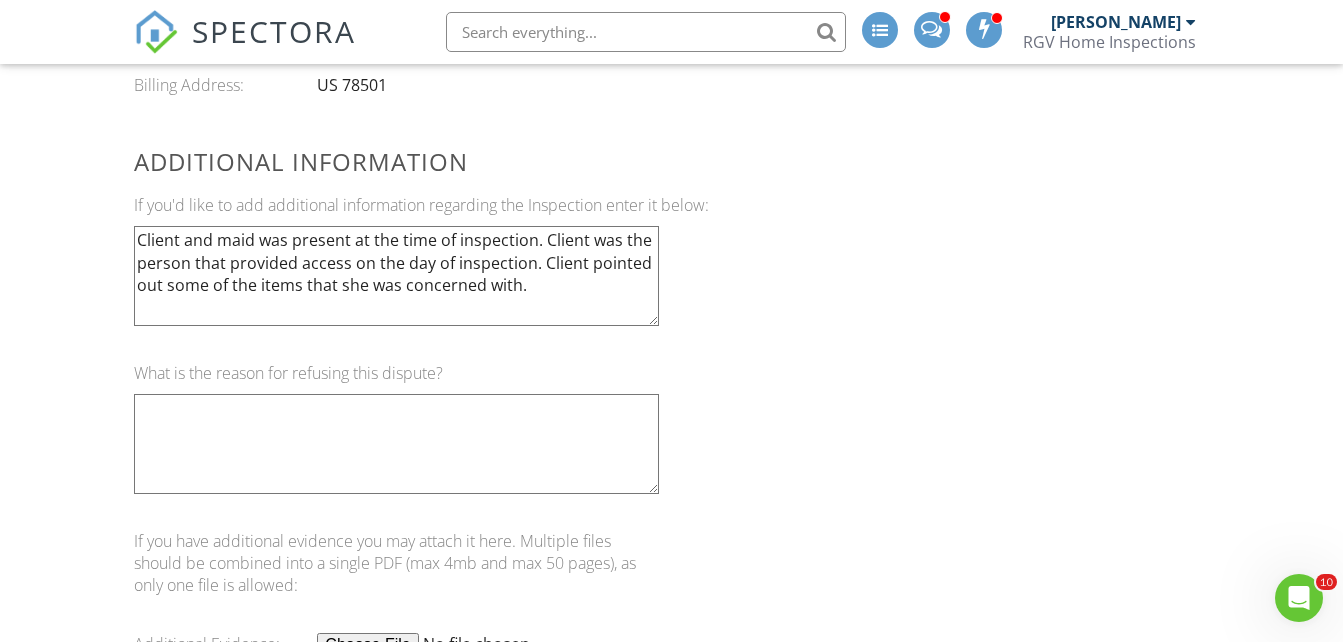 type on "Client and maid was present at the time of inspection. Client was the person that provided access on the day of inspection. Client pointed out some of the items that she was concerned with." 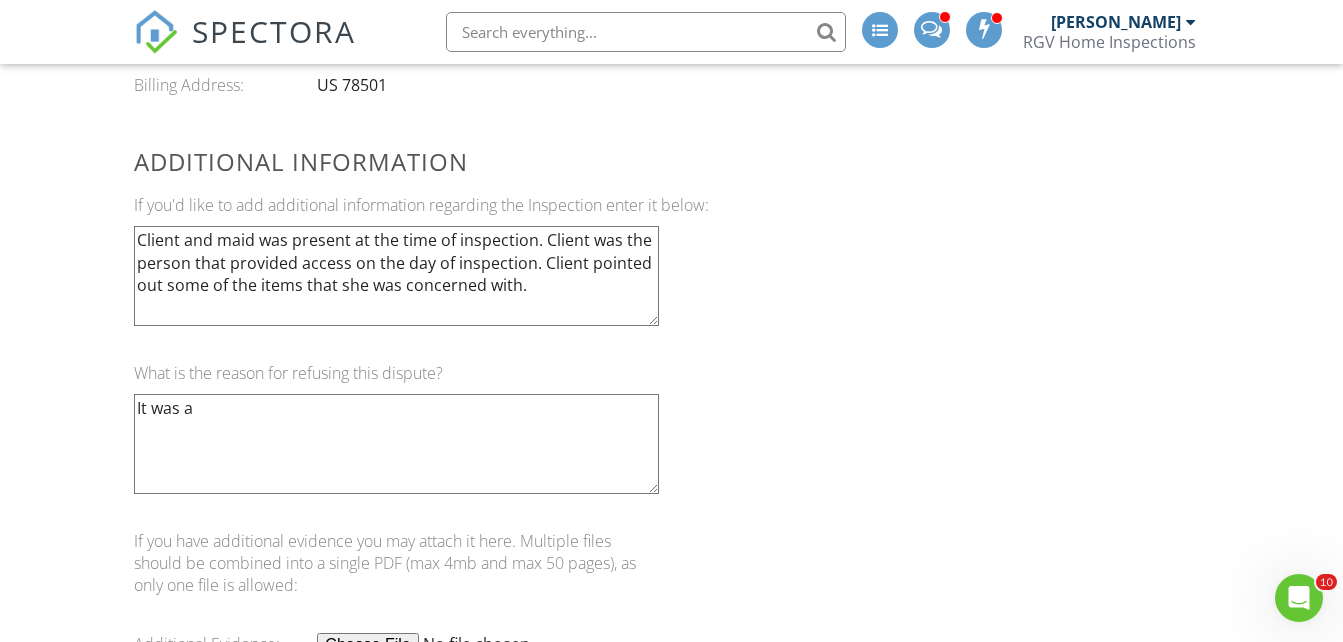 drag, startPoint x: 527, startPoint y: 289, endPoint x: 128, endPoint y: 244, distance: 401.52957 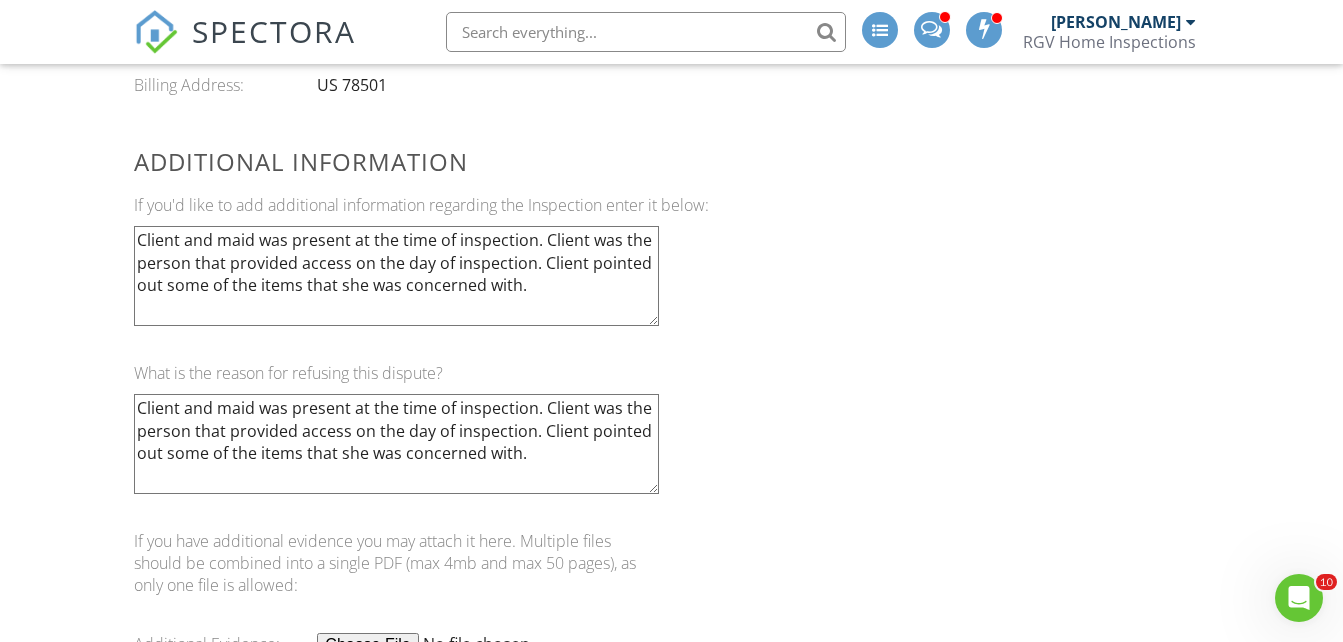 type on "Client and maid was present at the time of inspection. Client was the person that provided access on the day of inspection. Client pointed out some of the items that she was concerned with." 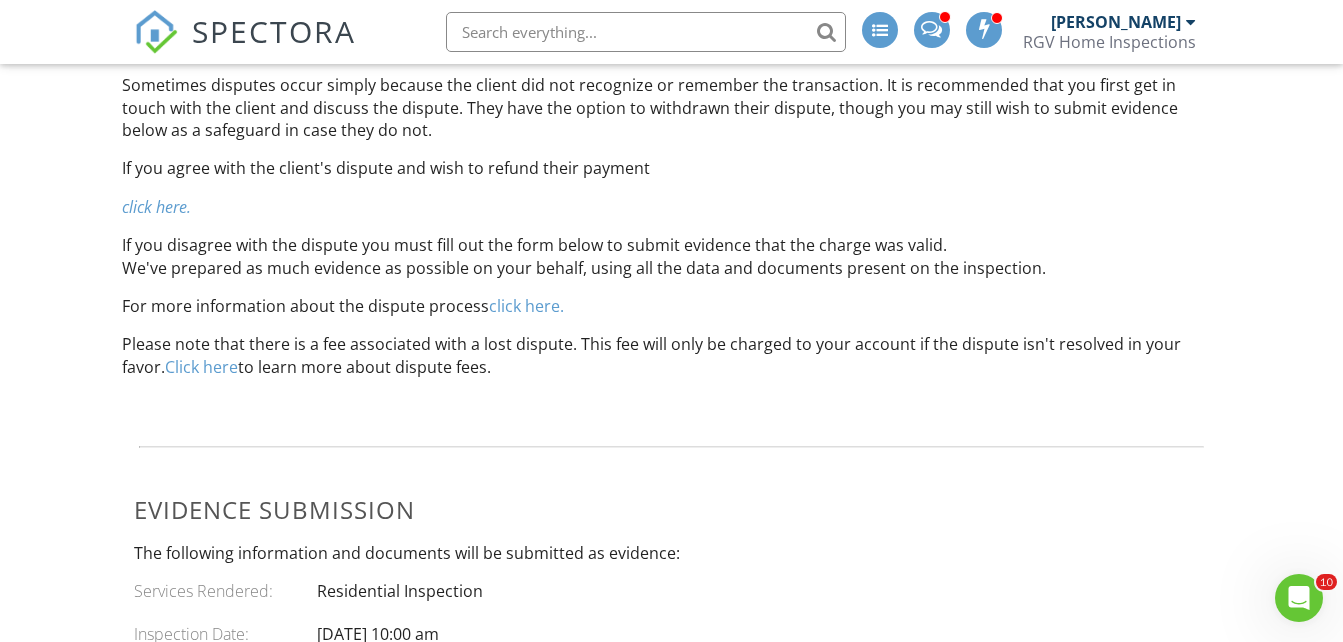 scroll, scrollTop: 500, scrollLeft: 0, axis: vertical 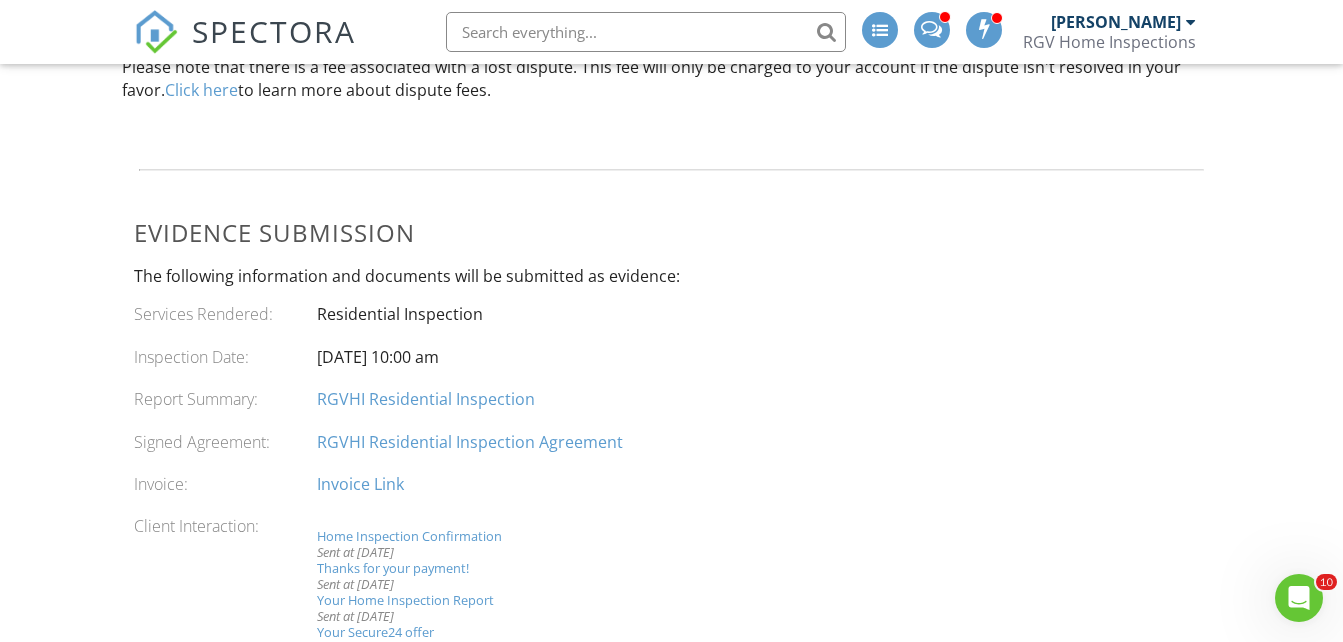 type 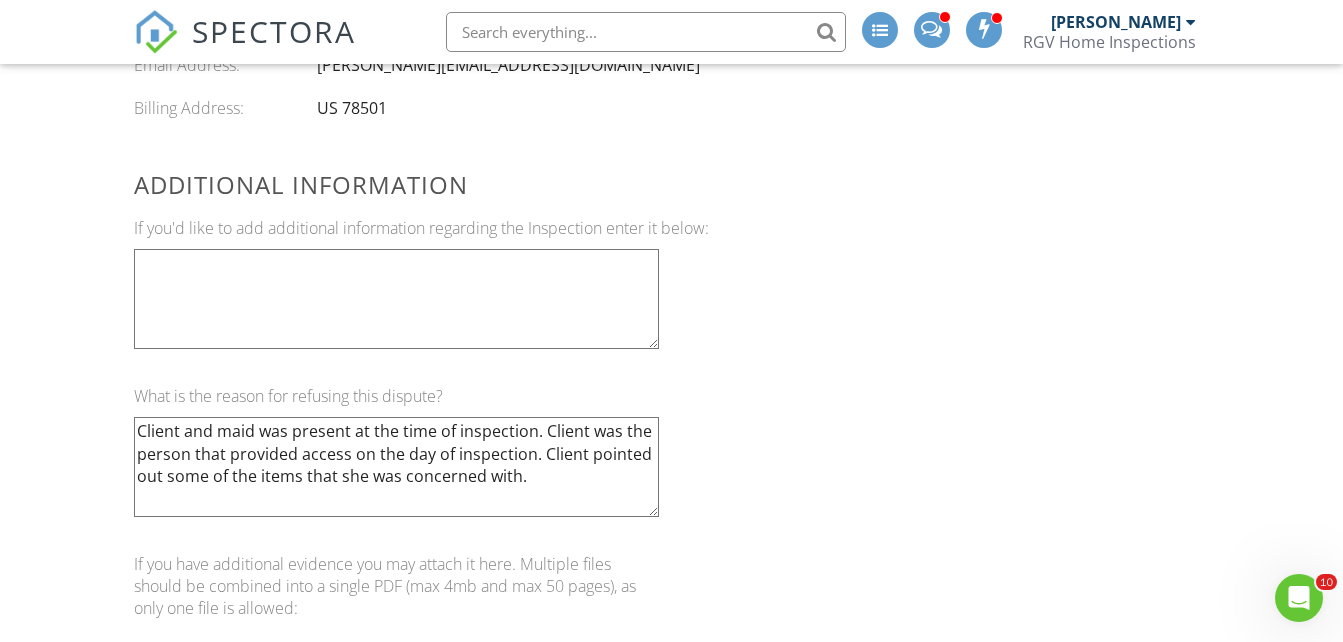 scroll, scrollTop: 1176, scrollLeft: 0, axis: vertical 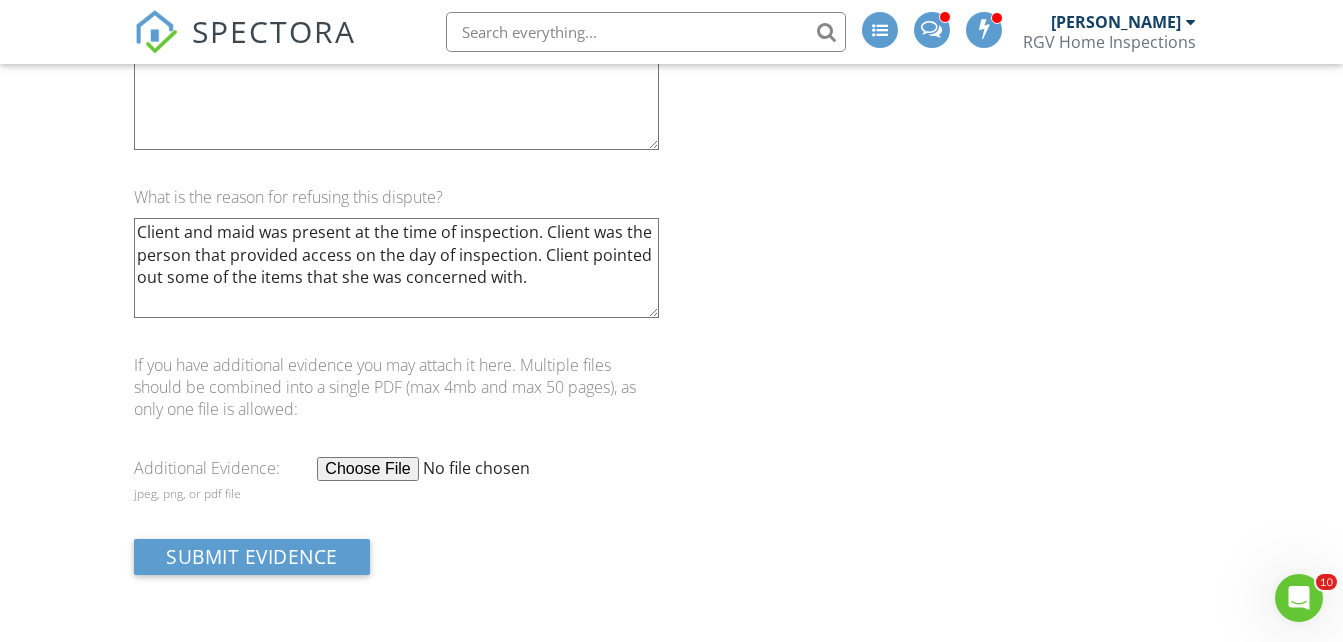 click at bounding box center [470, 469] 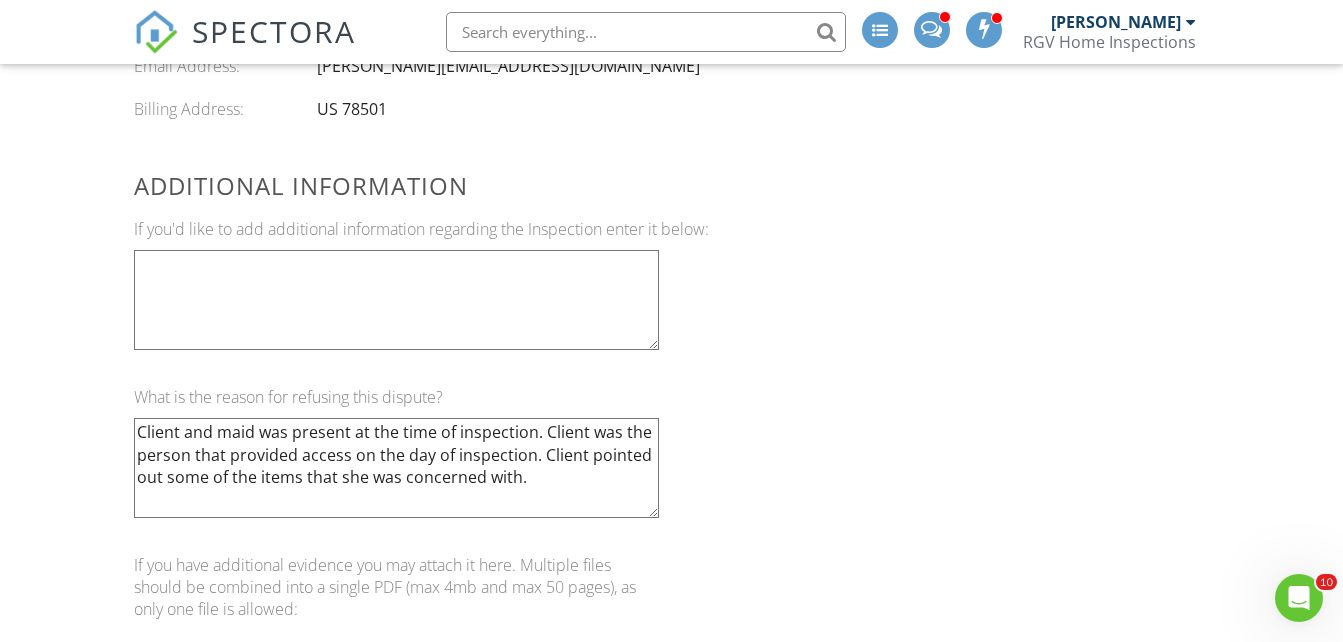 click at bounding box center [396, 300] 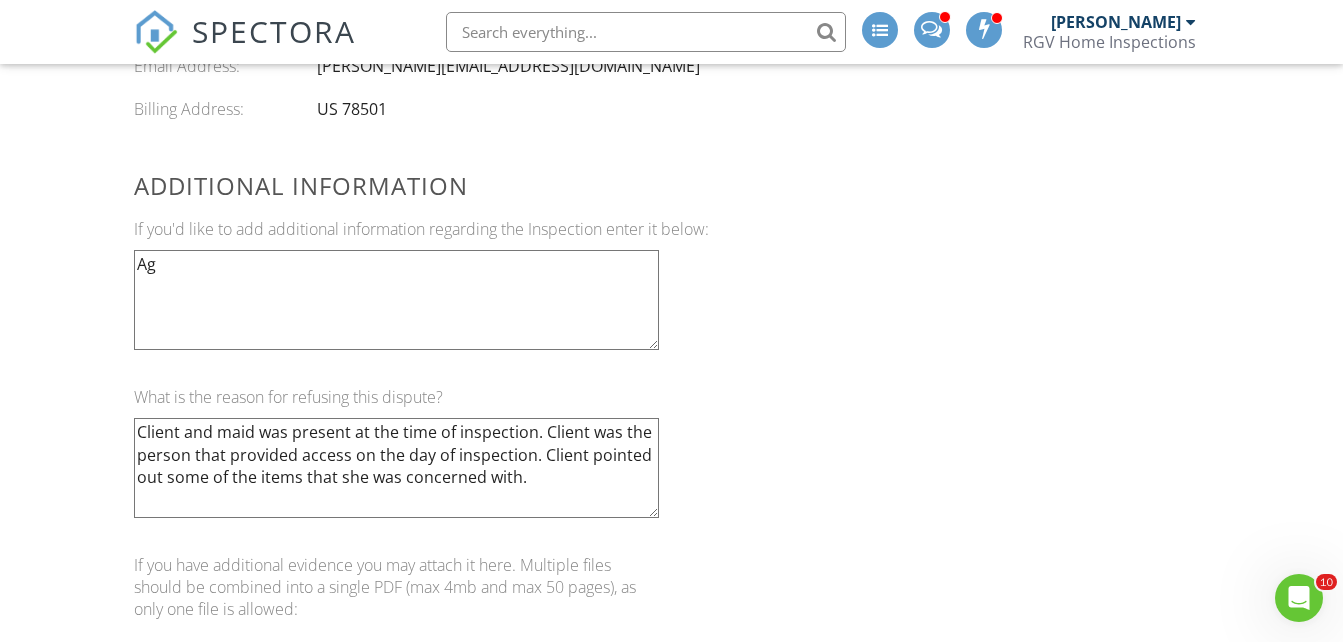 type on "A" 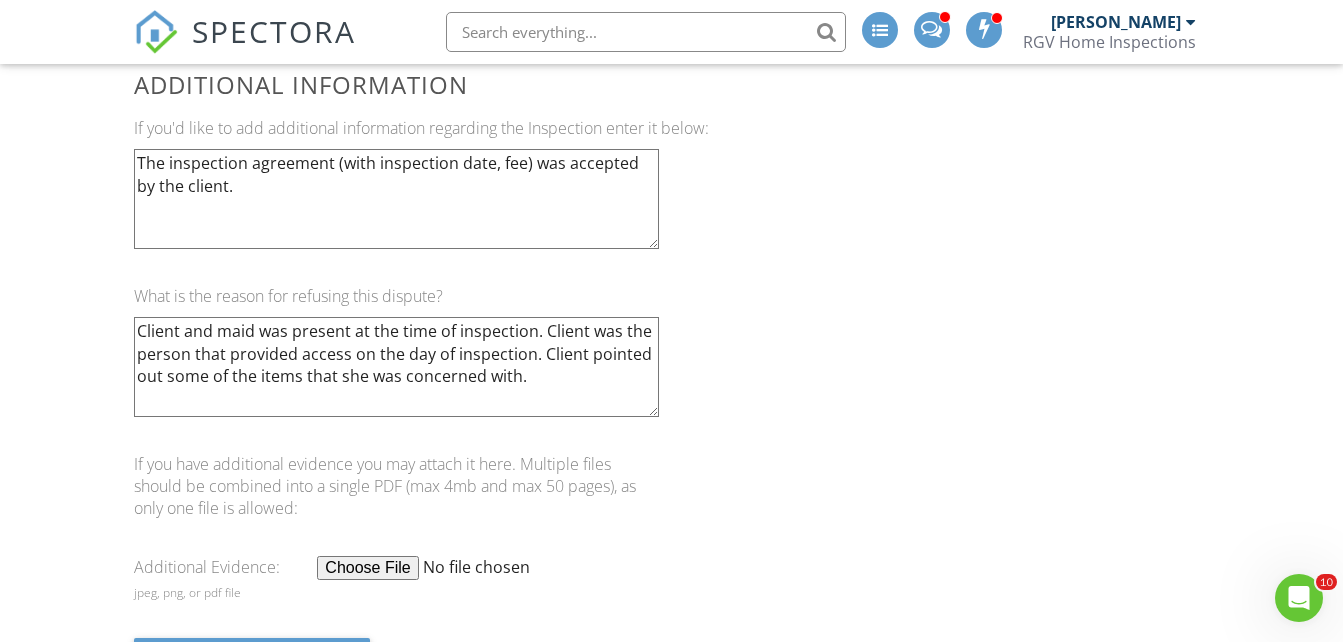 scroll, scrollTop: 1276, scrollLeft: 0, axis: vertical 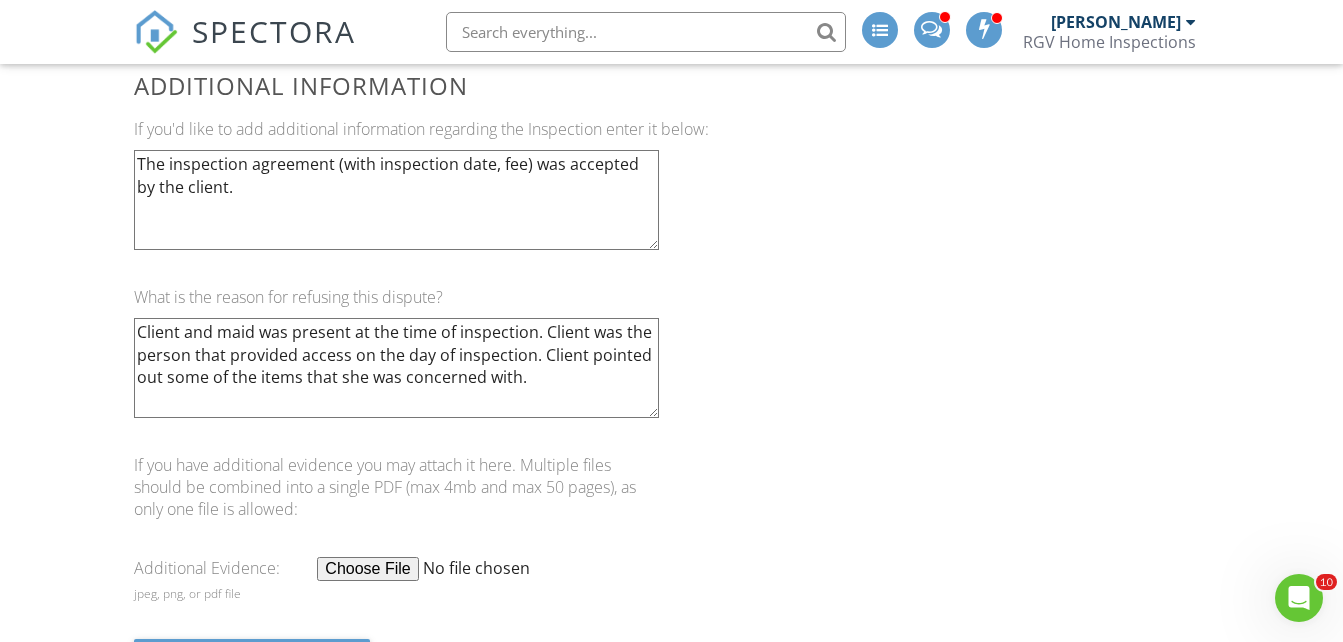 type on "The inspection agreement (with inspection date, fee) was accepted by the client." 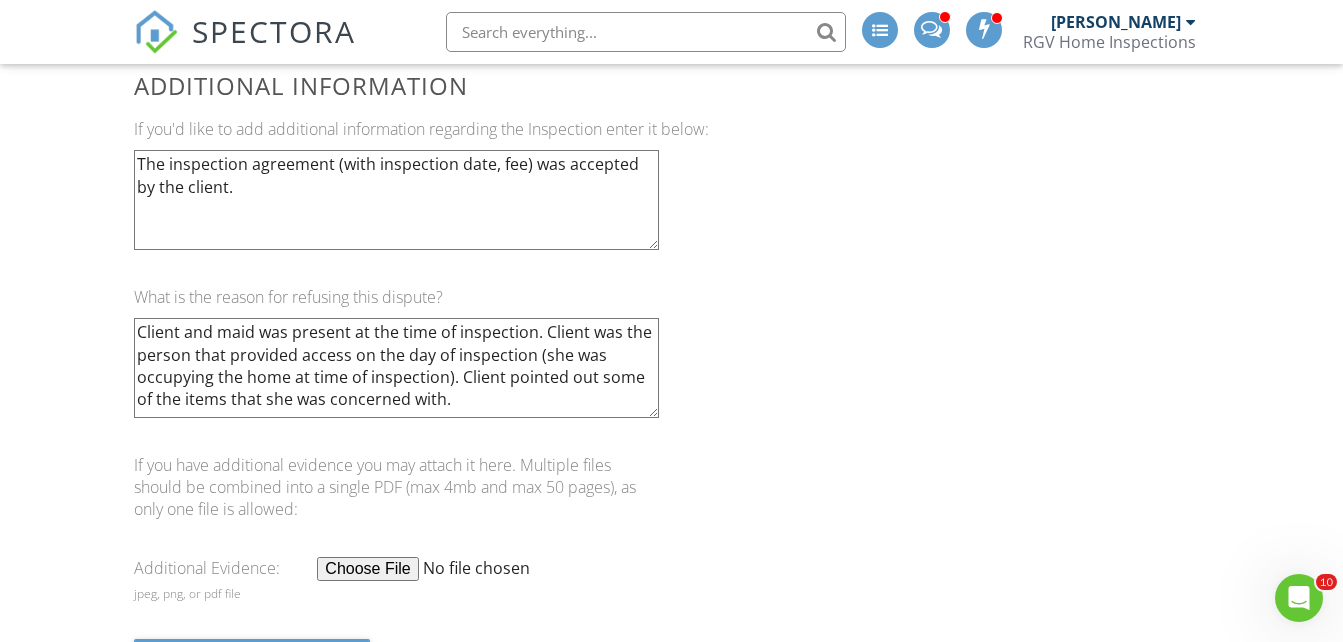 click on "Client and maid was present at the time of inspection. Client was the person that provided access on the day of inspection (she was occupying the home at time of inspection). Client pointed out some of the items that she was concerned with." at bounding box center [396, 368] 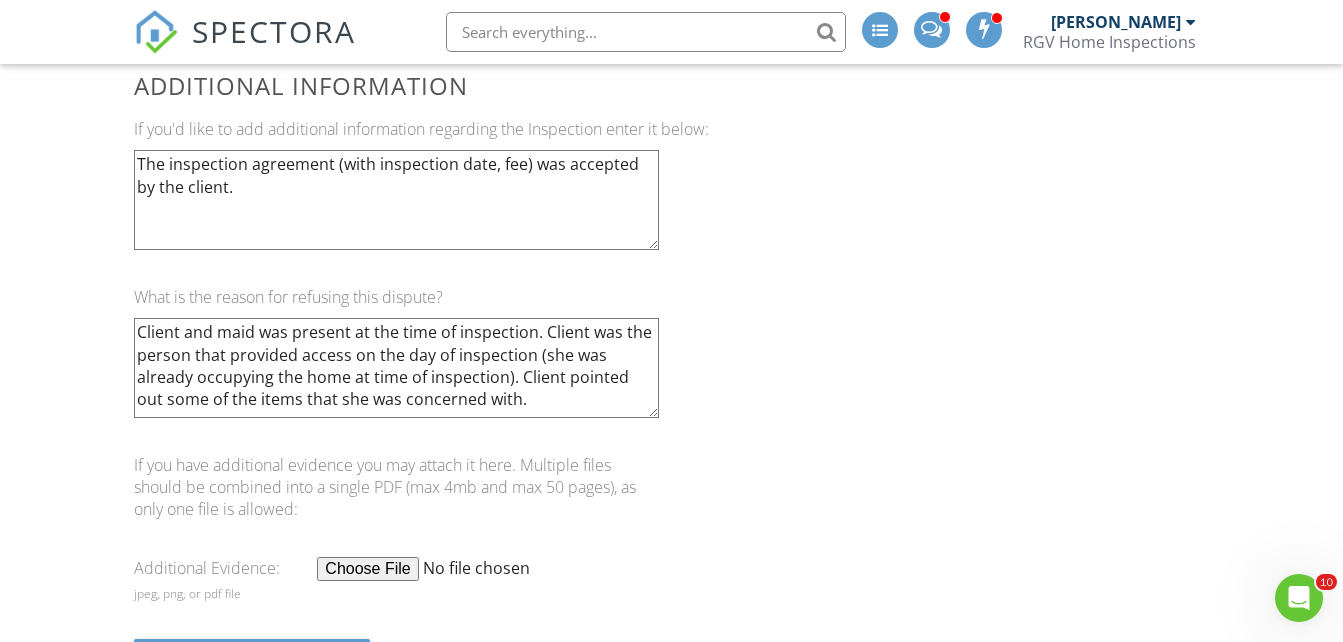 click on "Client and maid was present at the time of inspection. Client was the person that provided access on the day of inspection (she was already occupying the home at time of inspection). Client pointed out some of the items that she was concerned with." at bounding box center (396, 368) 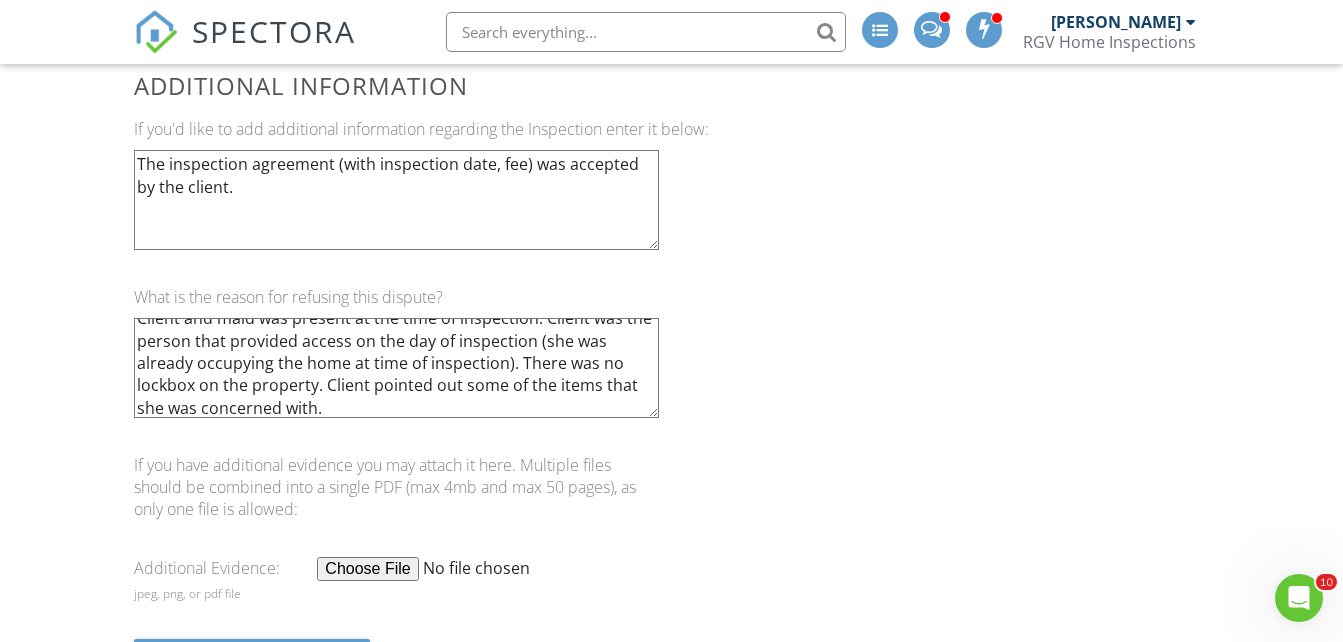 scroll, scrollTop: 18, scrollLeft: 0, axis: vertical 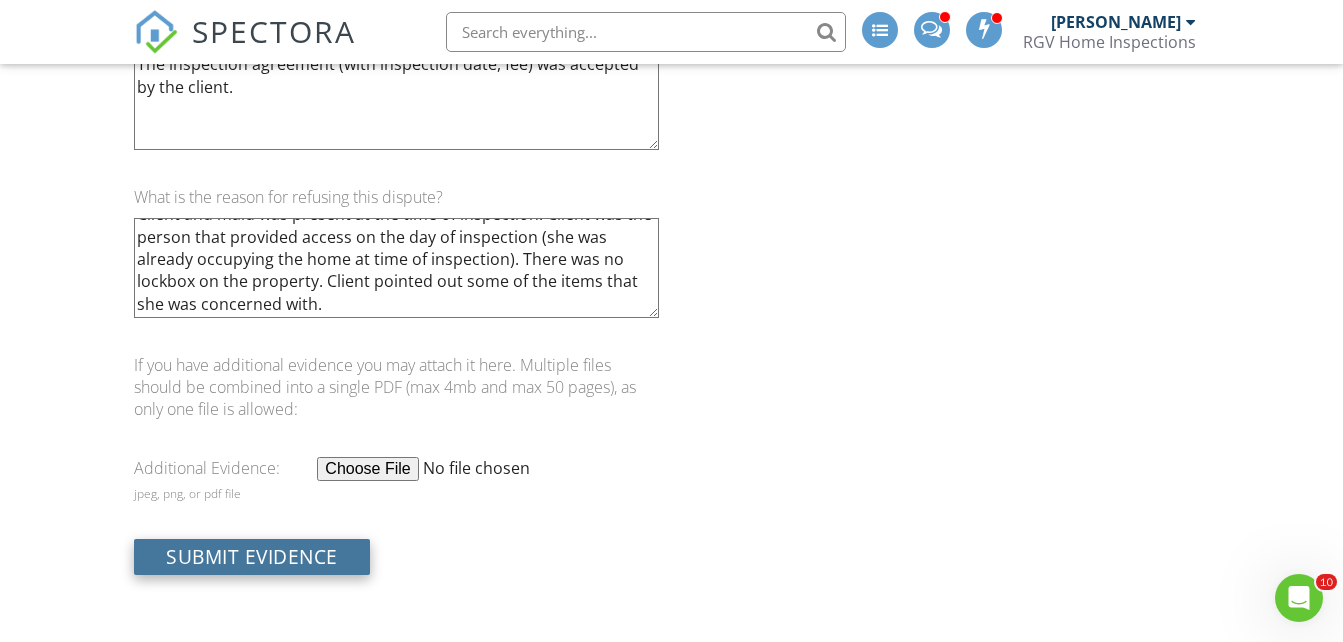 type on "Client and maid was present at the time of inspection. Client was the person that provided access on the day of inspection (she was already occupying the home at time of inspection). There was no lockbox on the property. Client pointed out some of the items that she was concerned with." 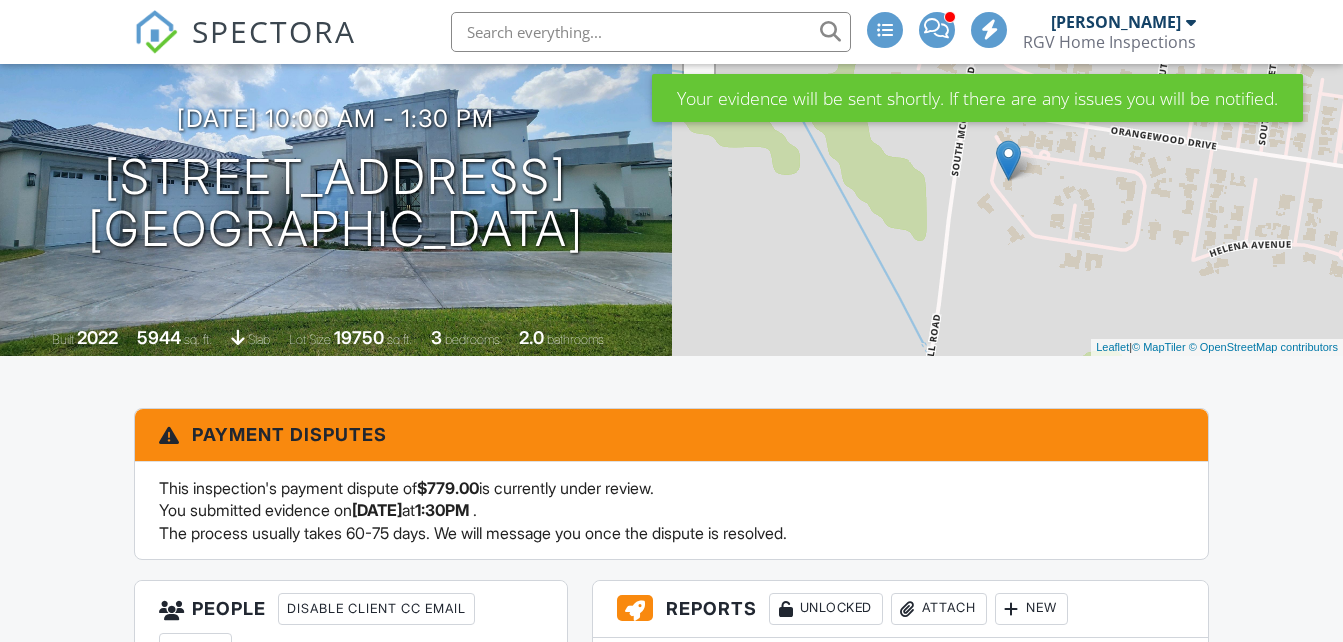scroll, scrollTop: 400, scrollLeft: 0, axis: vertical 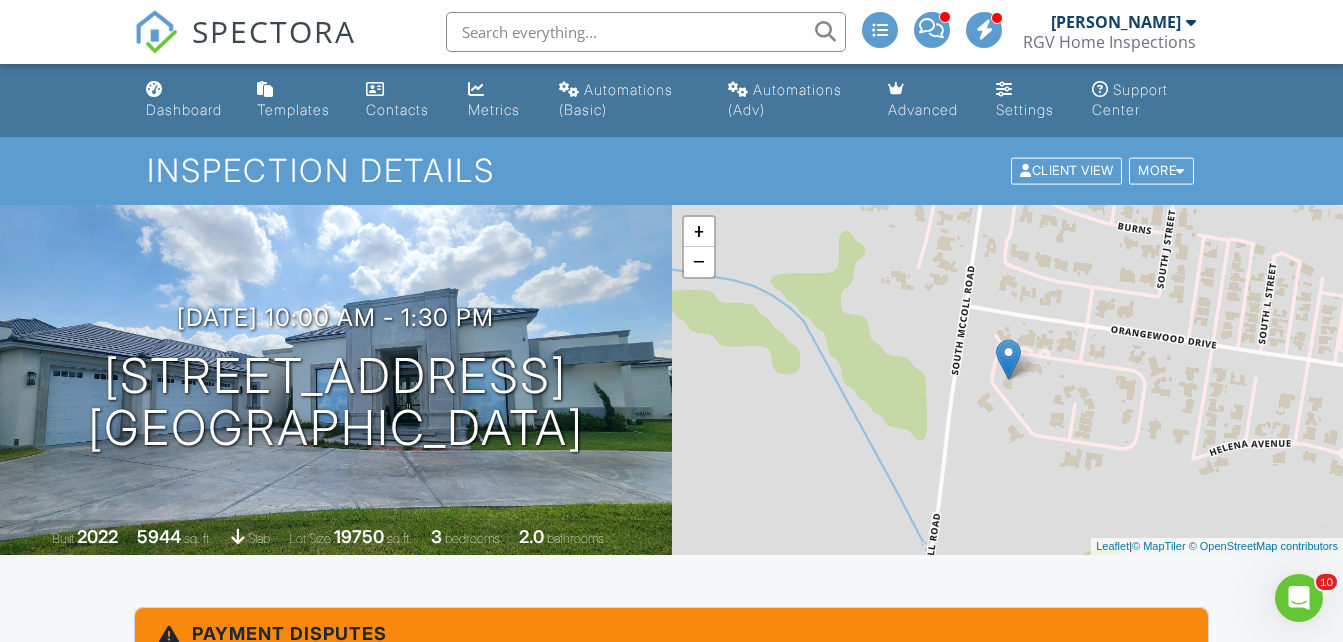 click on "SPECTORA" at bounding box center (274, 31) 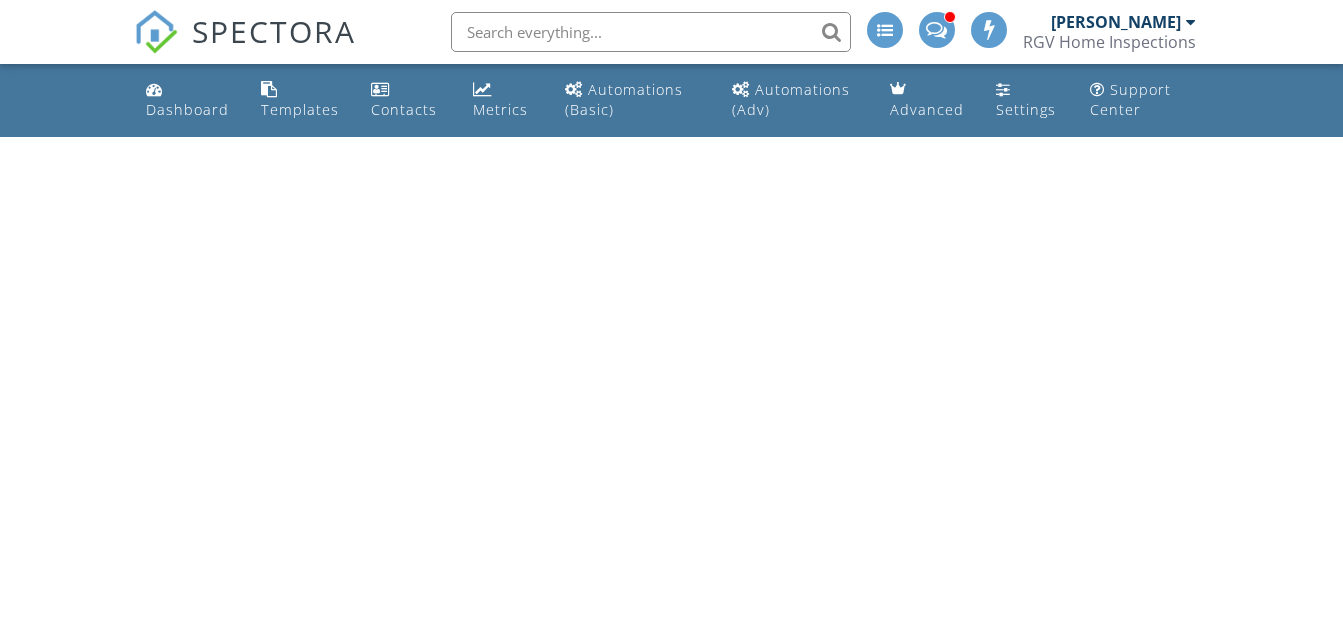 scroll, scrollTop: 0, scrollLeft: 0, axis: both 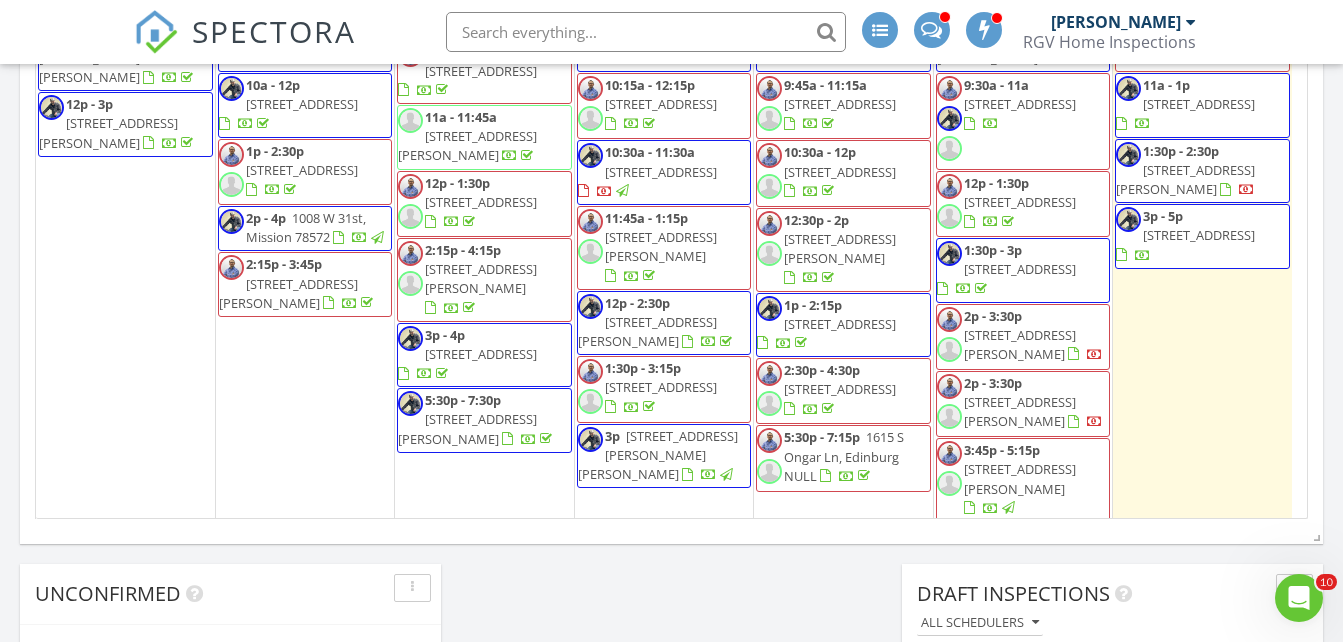 click on "[STREET_ADDRESS][PERSON_NAME]" at bounding box center (1020, 411) 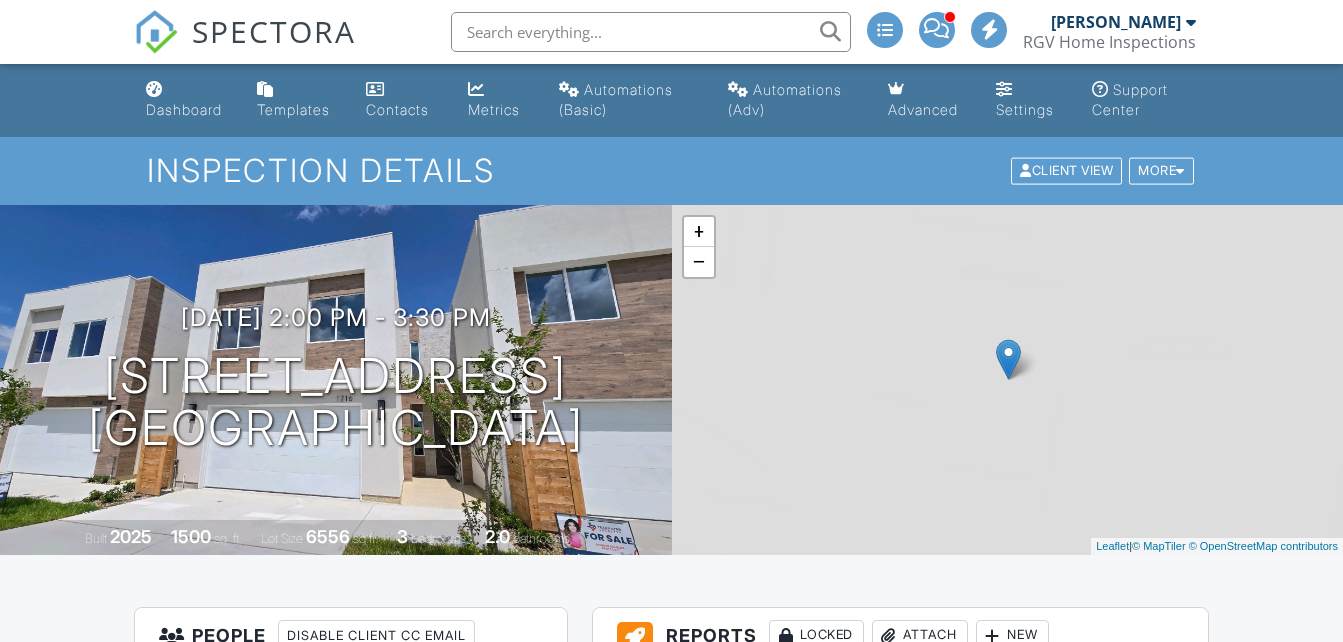 scroll, scrollTop: 0, scrollLeft: 0, axis: both 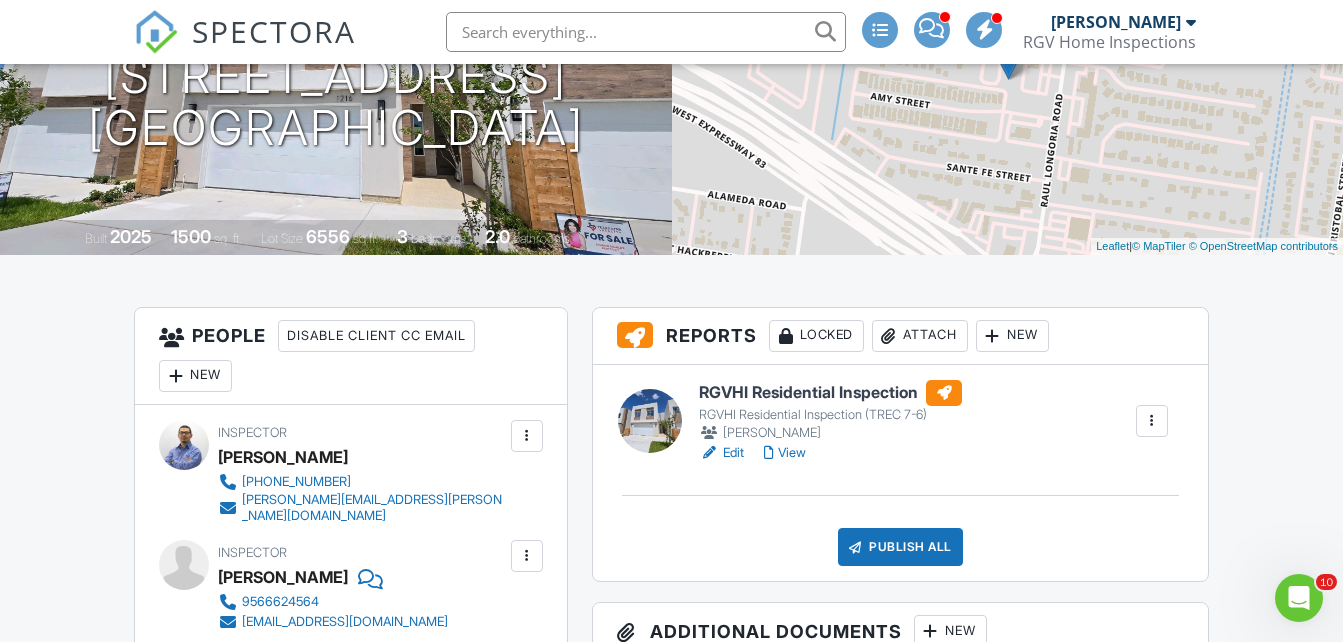 click on "Edit" at bounding box center [721, 453] 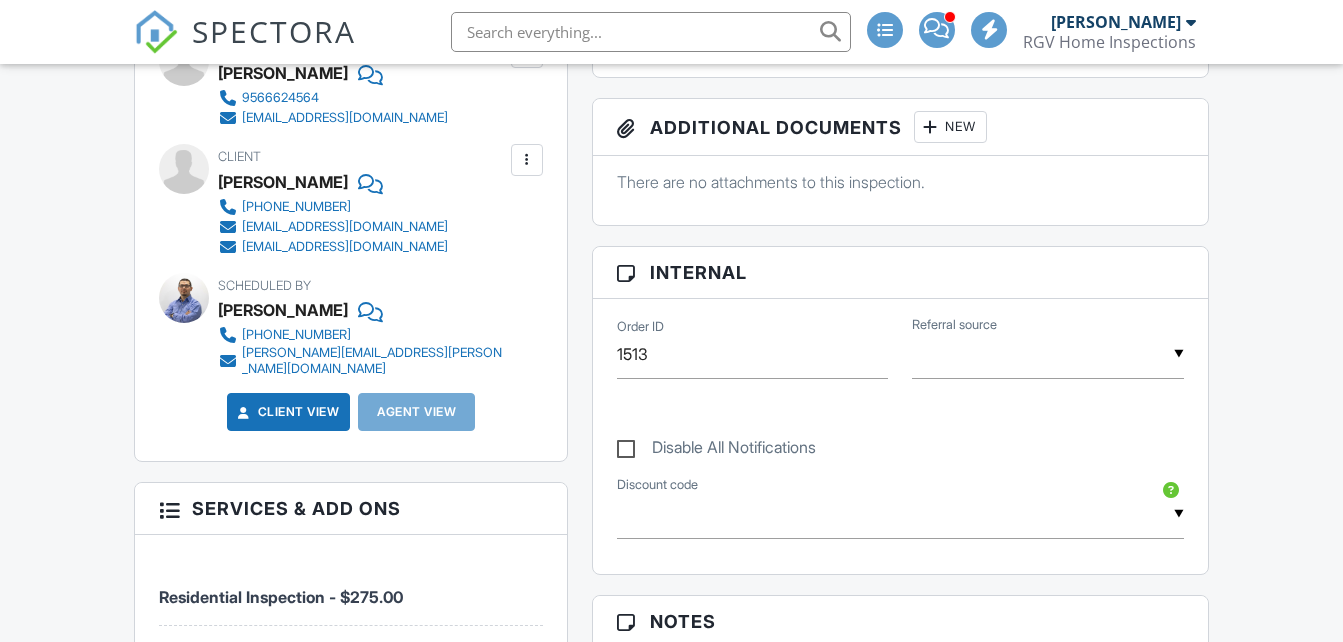 scroll, scrollTop: 924, scrollLeft: 0, axis: vertical 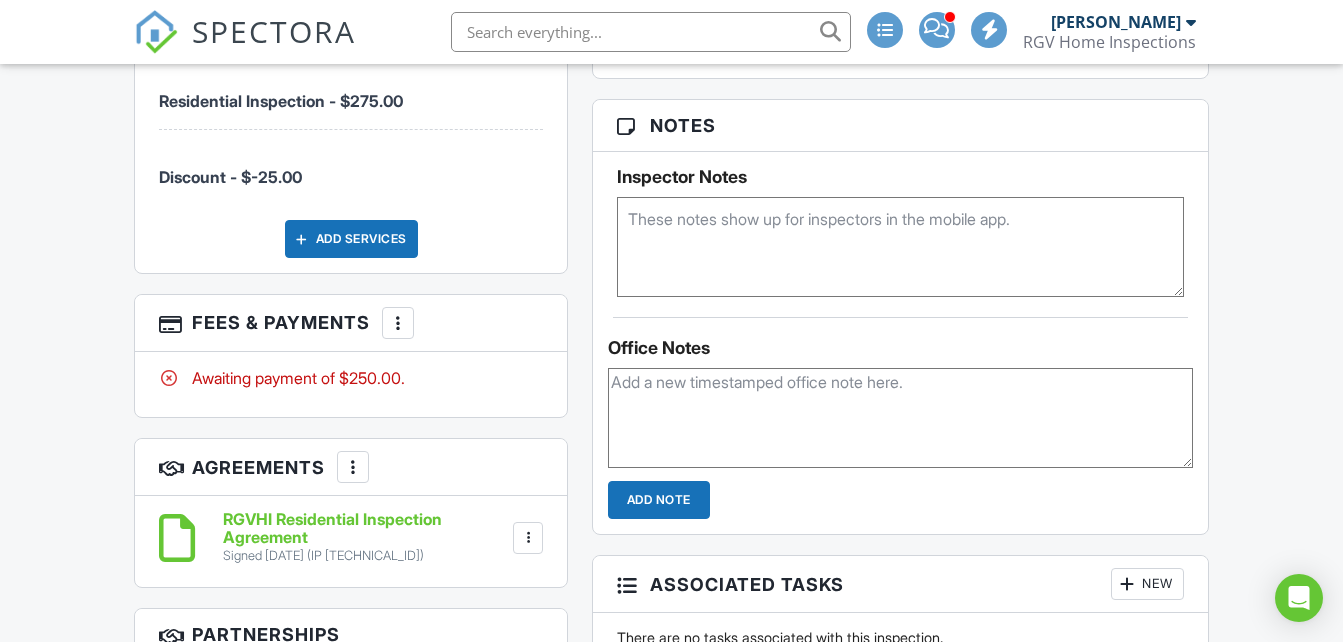 click at bounding box center (398, 323) 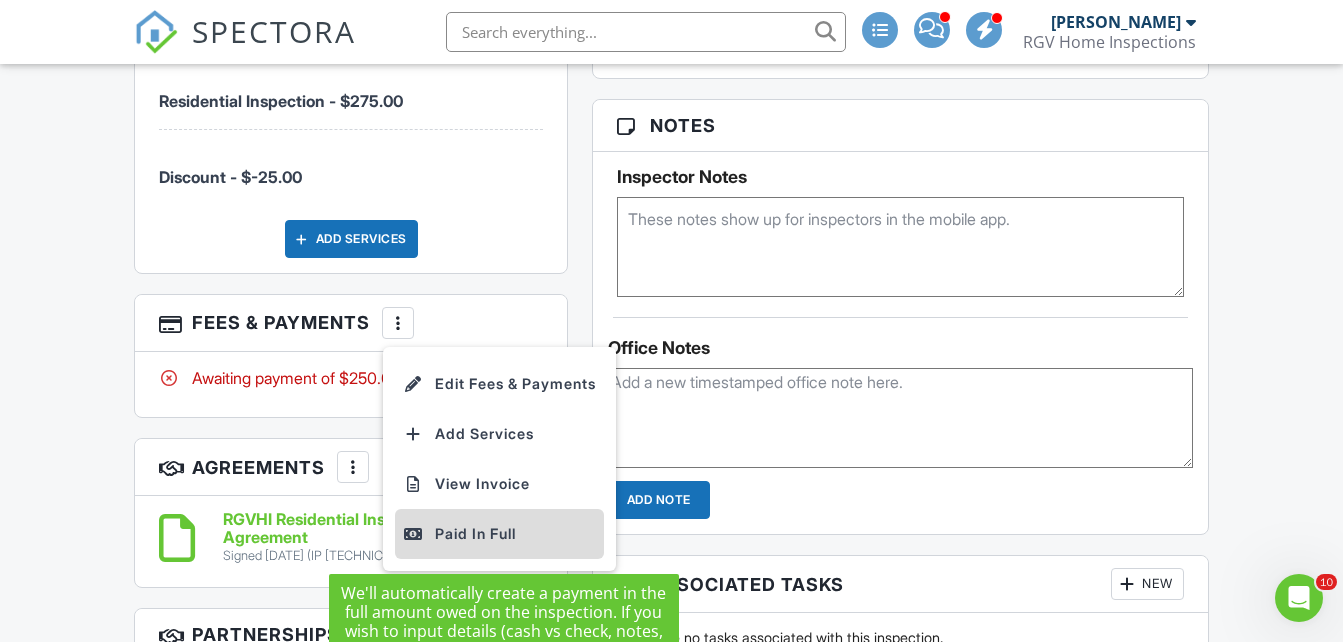 scroll, scrollTop: 0, scrollLeft: 0, axis: both 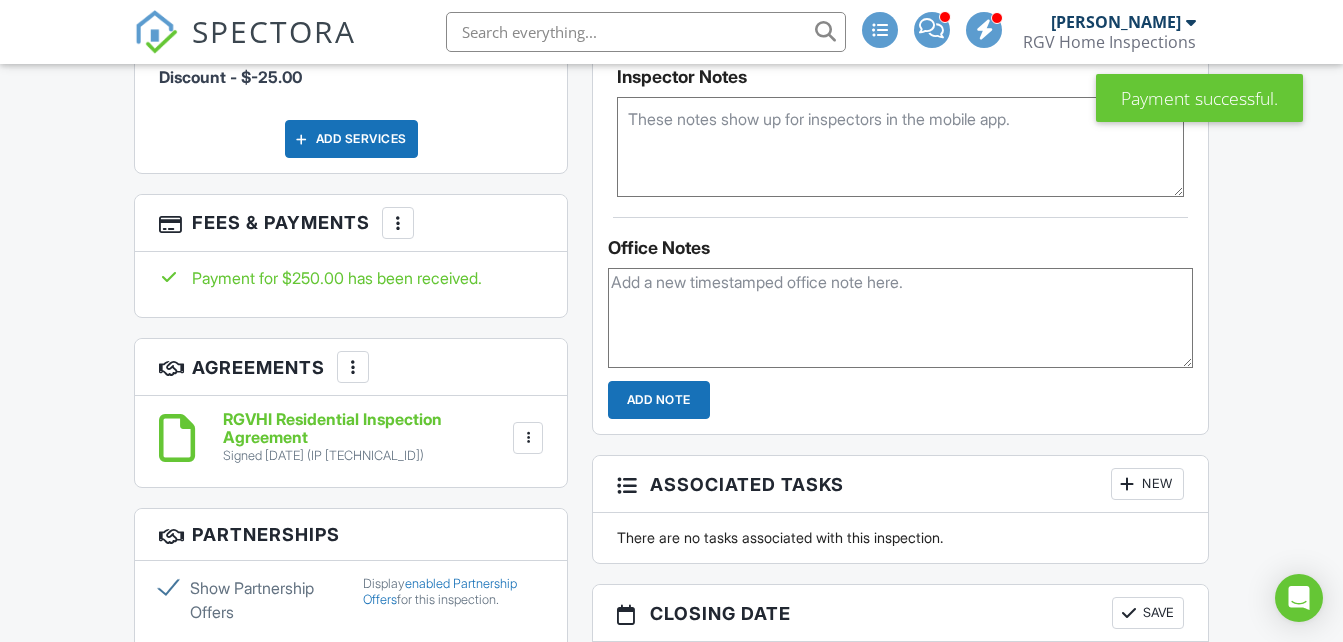 click at bounding box center (398, 223) 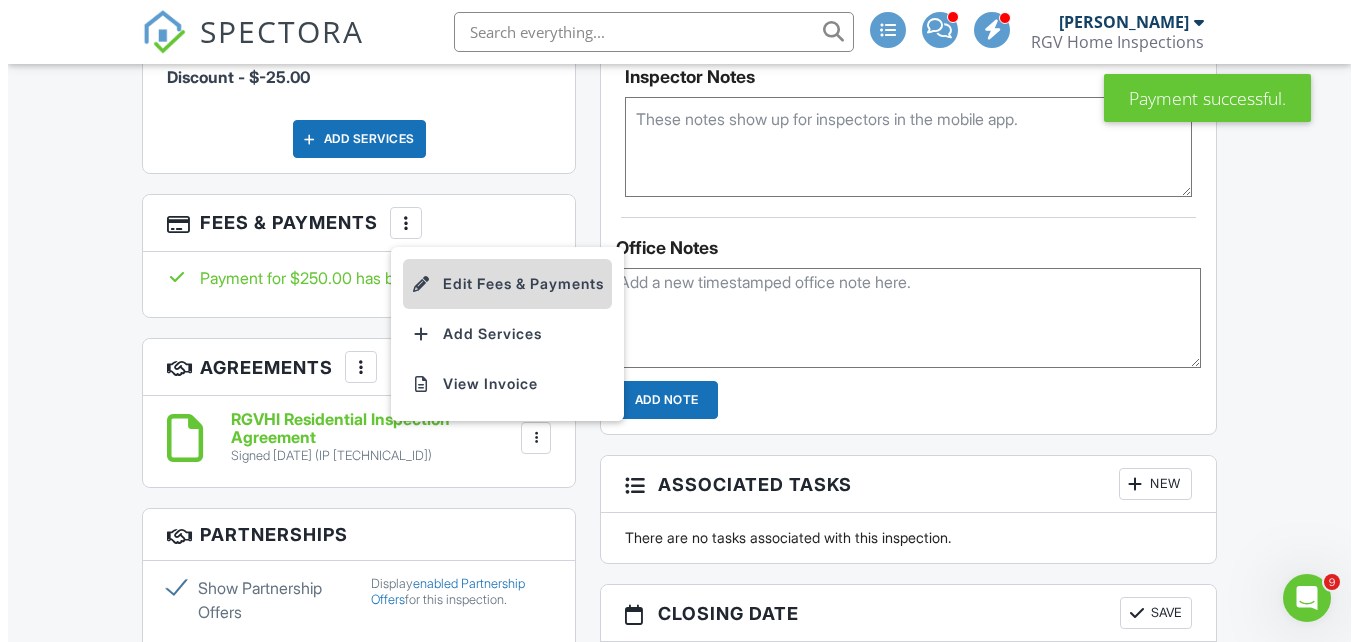 scroll, scrollTop: 0, scrollLeft: 0, axis: both 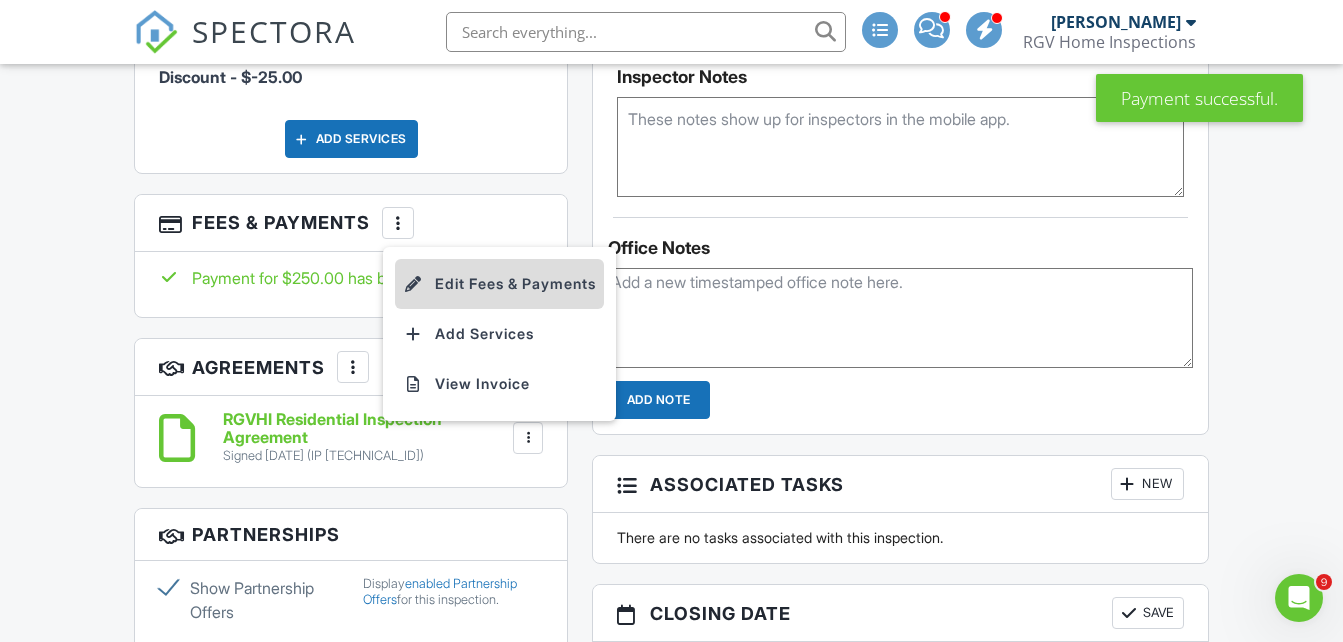 click on "Edit Fees & Payments" at bounding box center [499, 284] 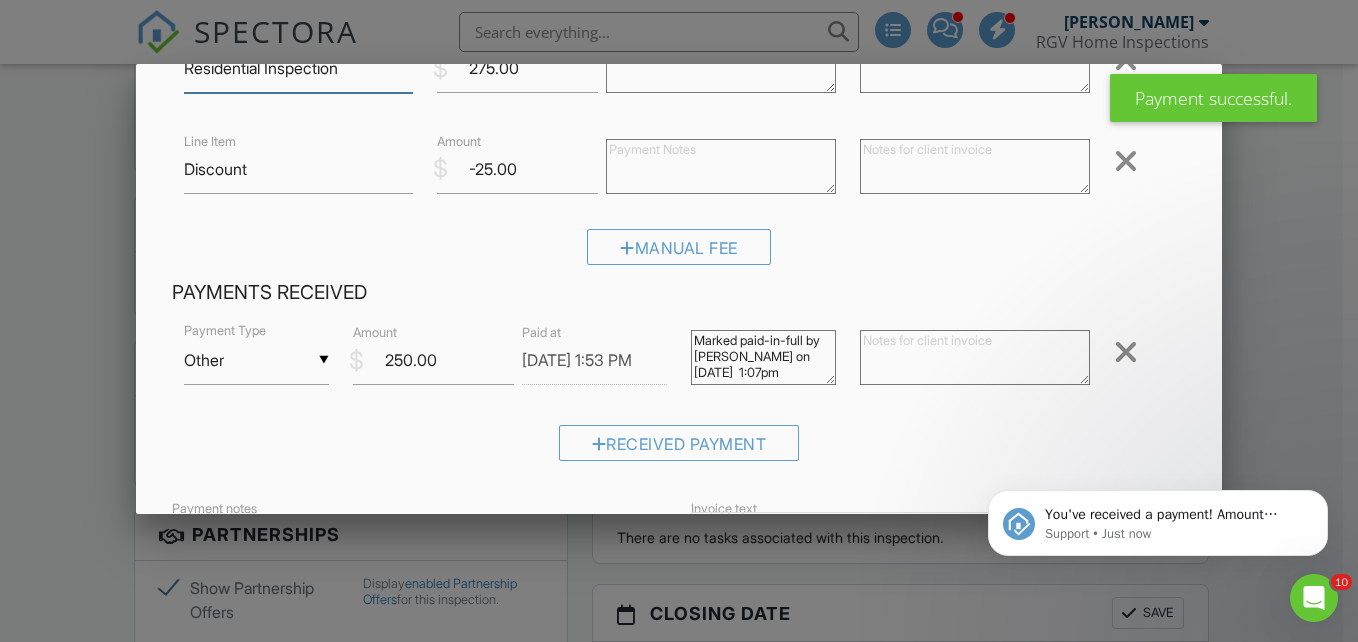 scroll, scrollTop: 0, scrollLeft: 0, axis: both 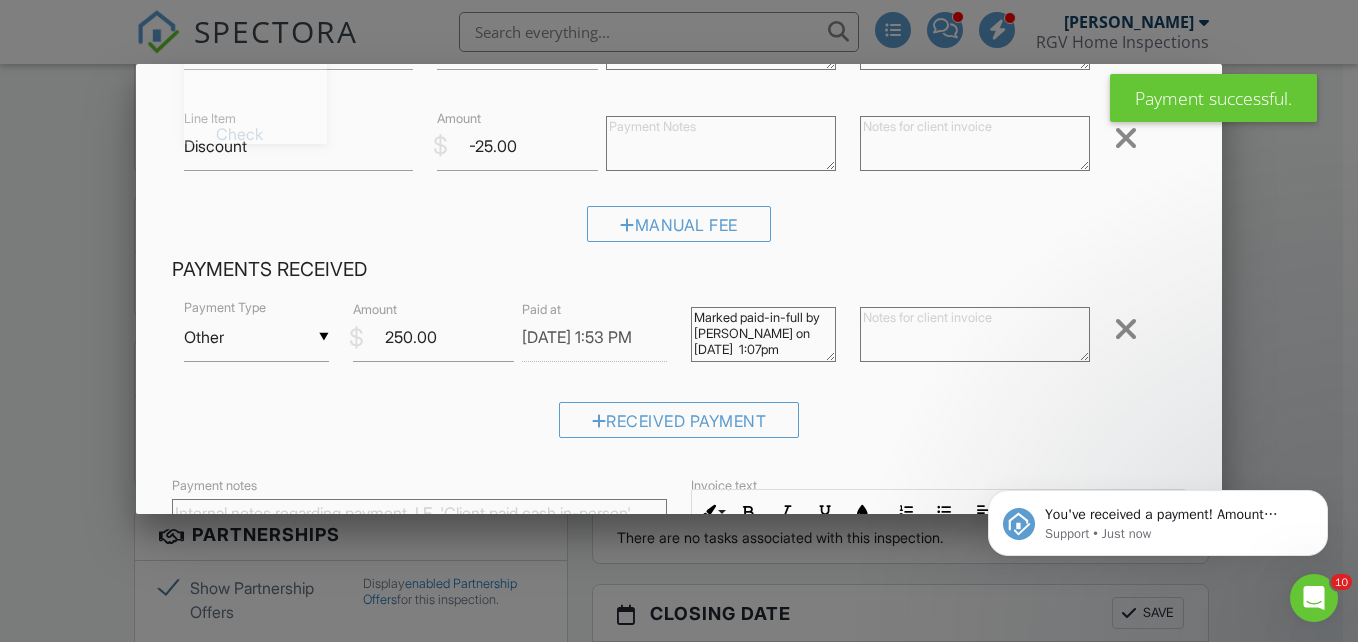 click on "Other" at bounding box center [256, 337] 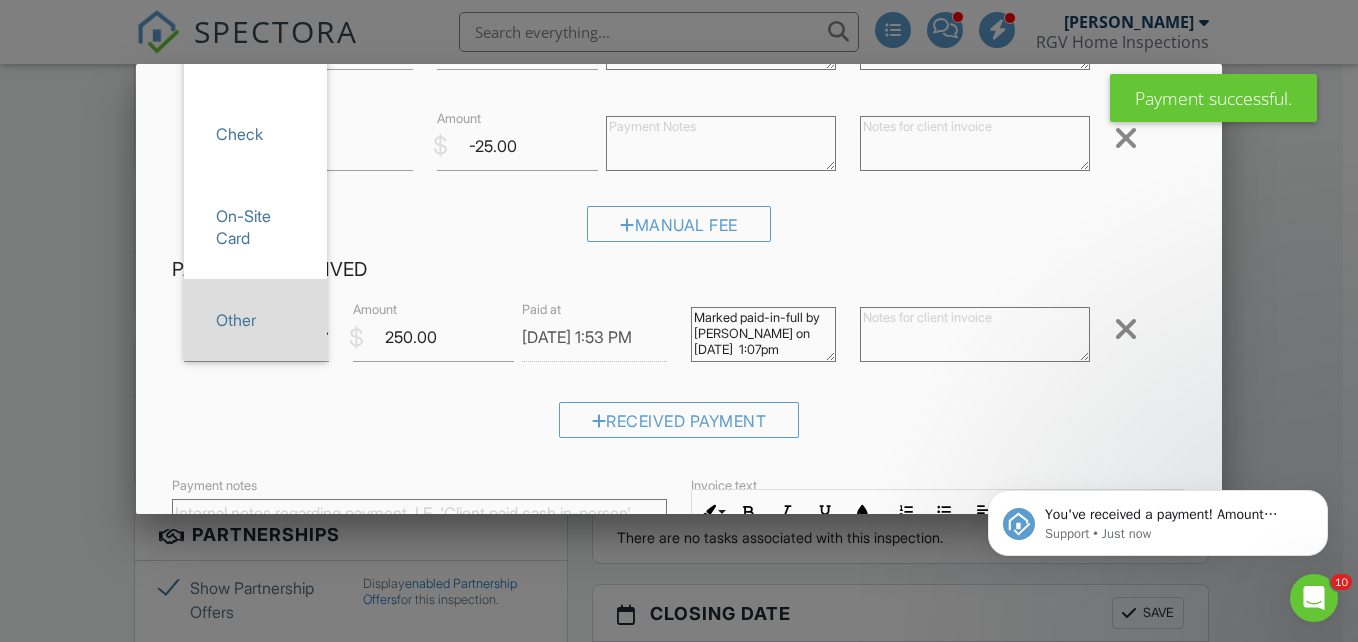 scroll, scrollTop: 0, scrollLeft: 0, axis: both 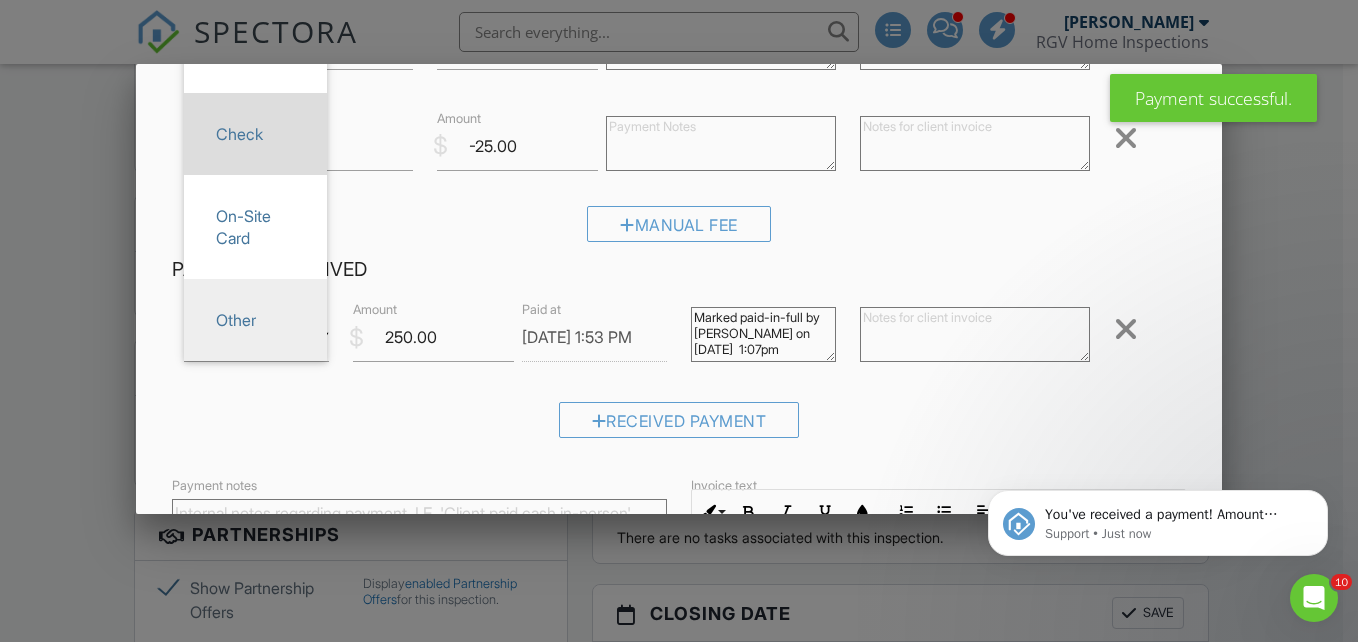 click on "Check" at bounding box center [255, 134] 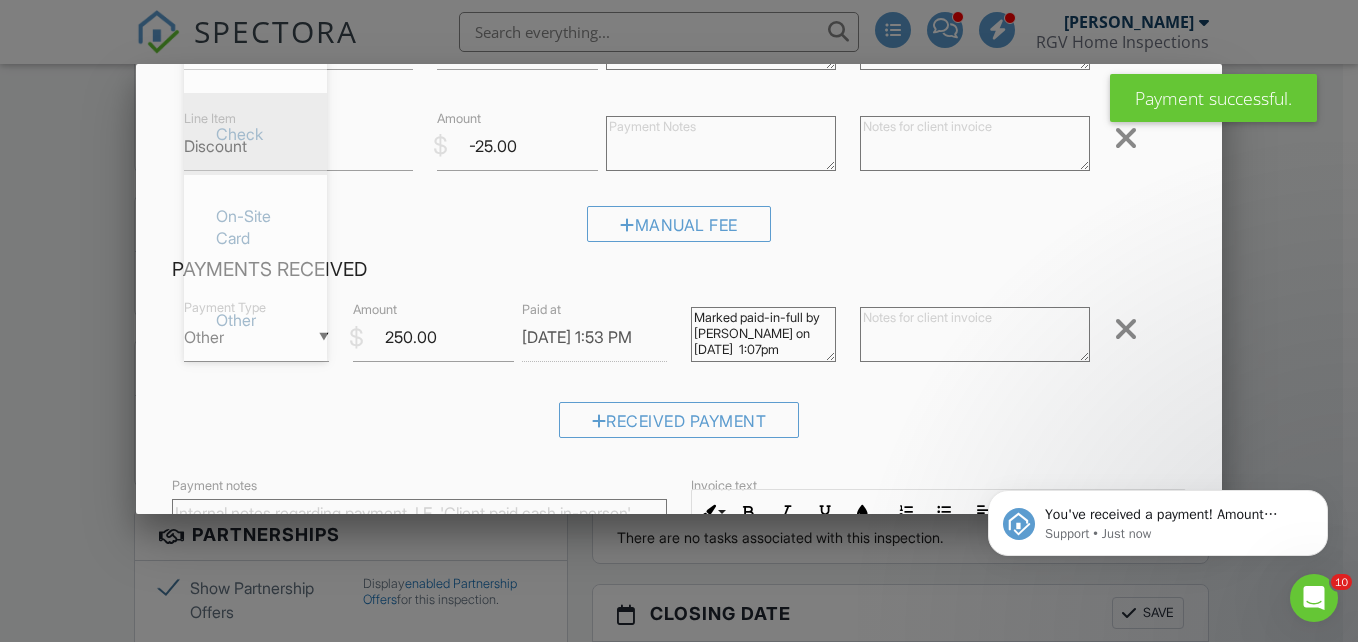 type on "Check" 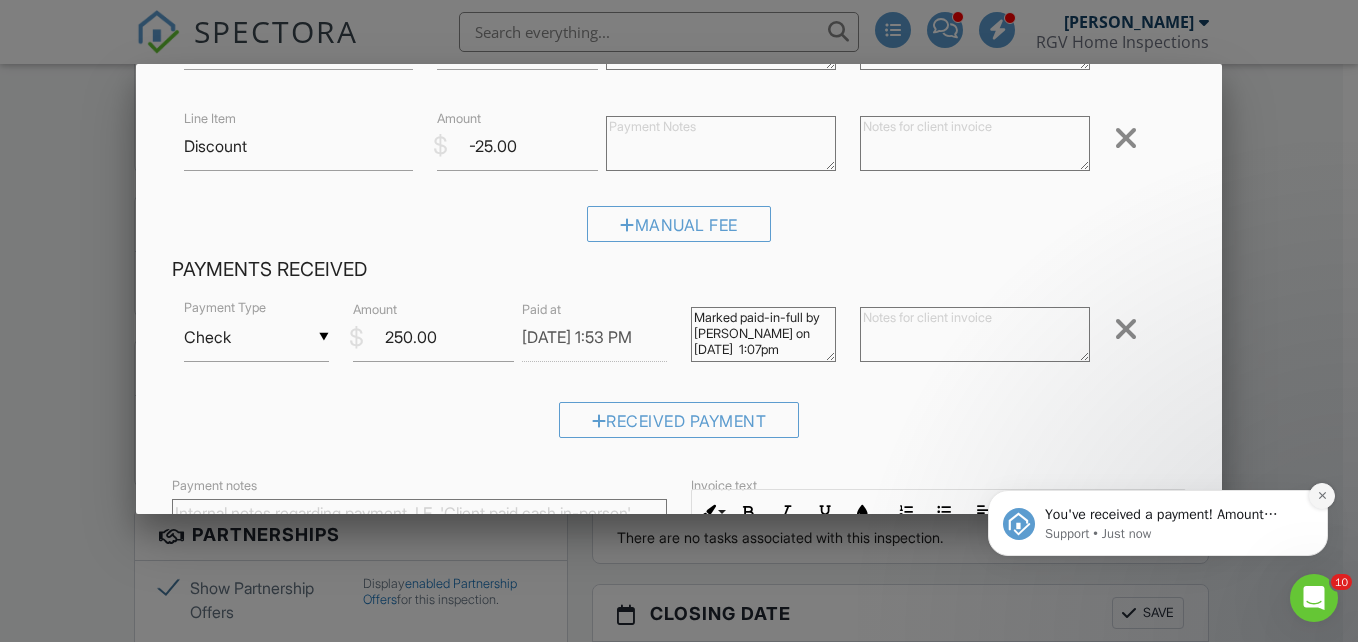 click 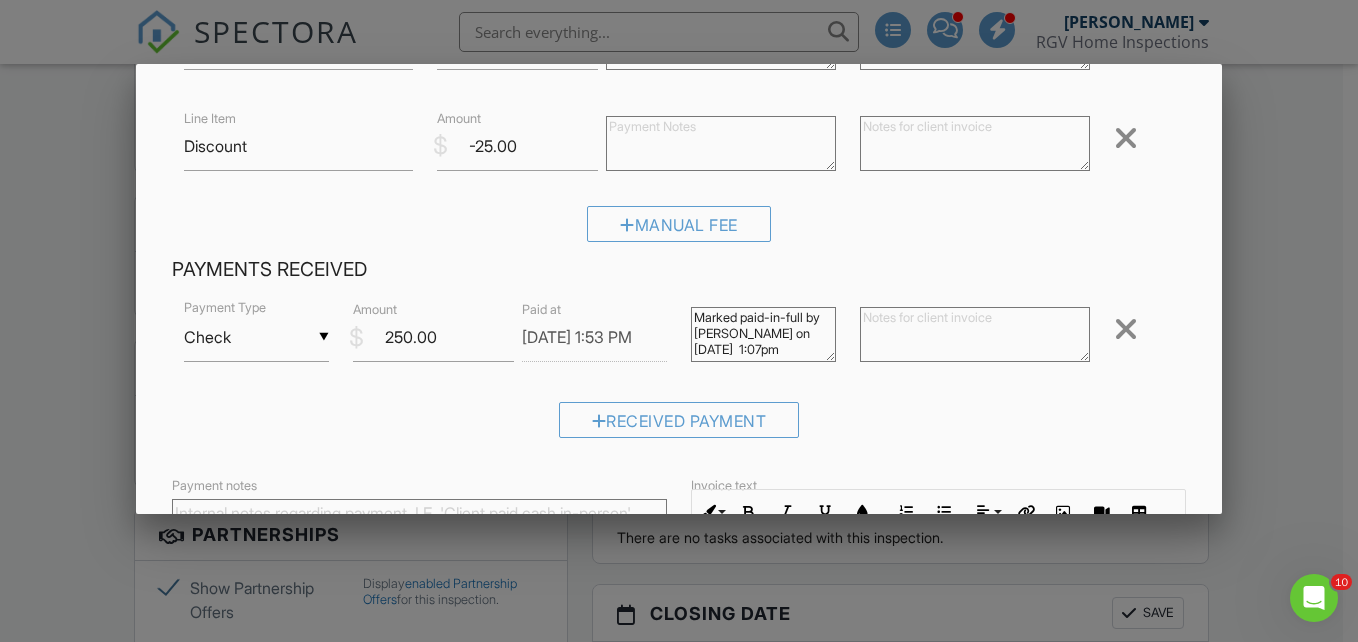 scroll, scrollTop: 510, scrollLeft: 0, axis: vertical 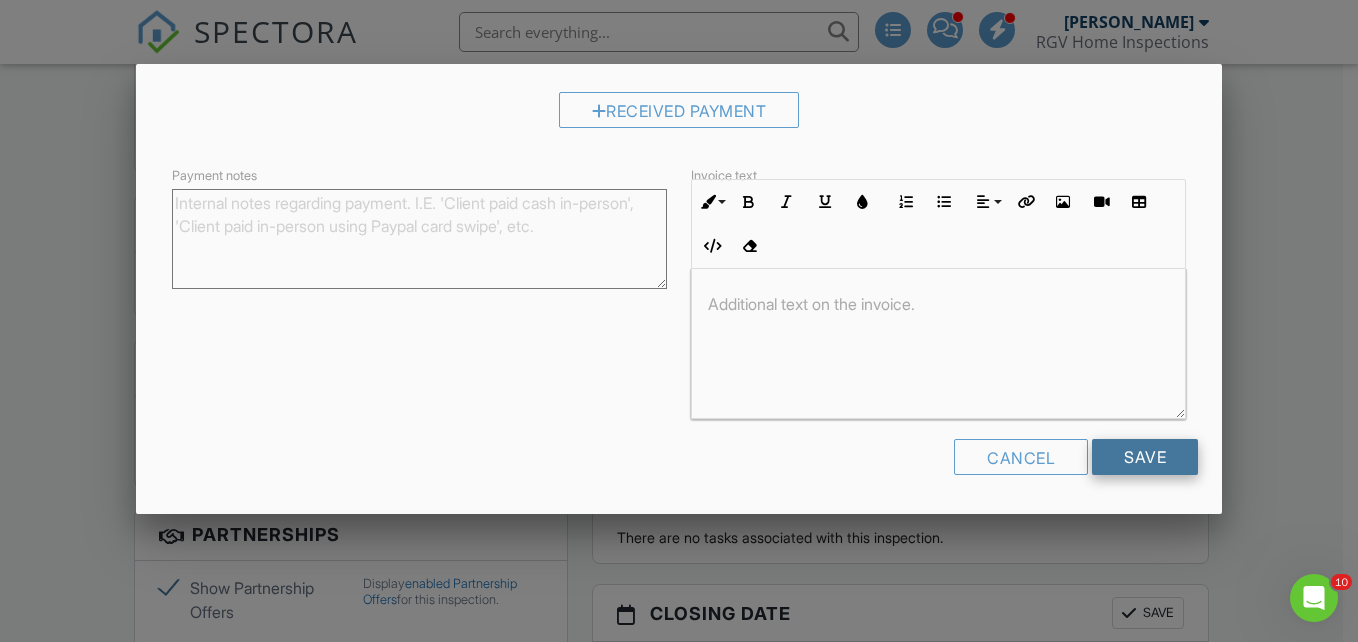 click on "Save" at bounding box center (1145, 457) 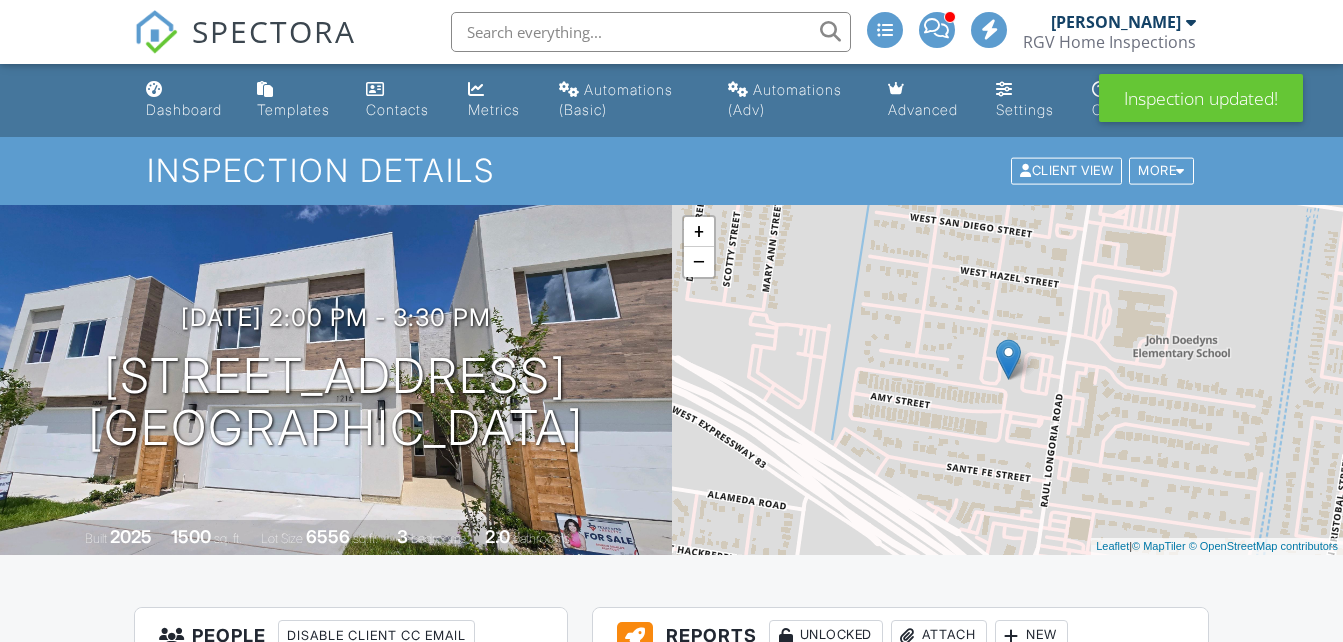 scroll, scrollTop: 0, scrollLeft: 0, axis: both 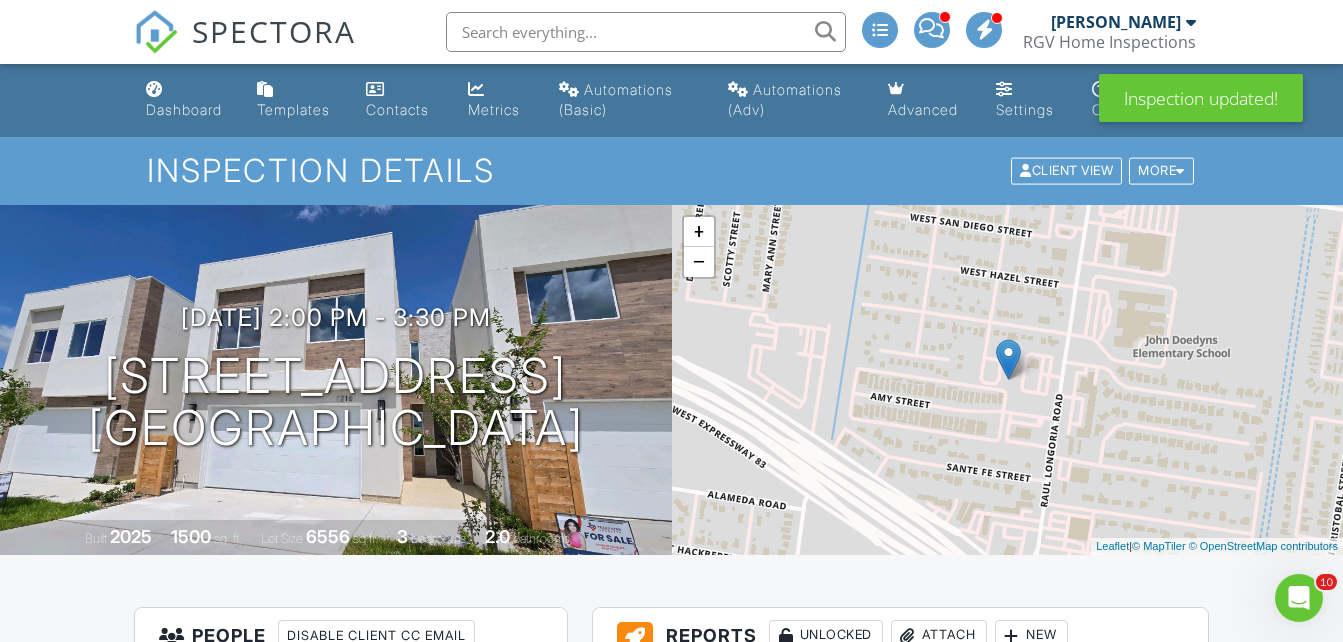 click on "SPECTORA" at bounding box center (274, 31) 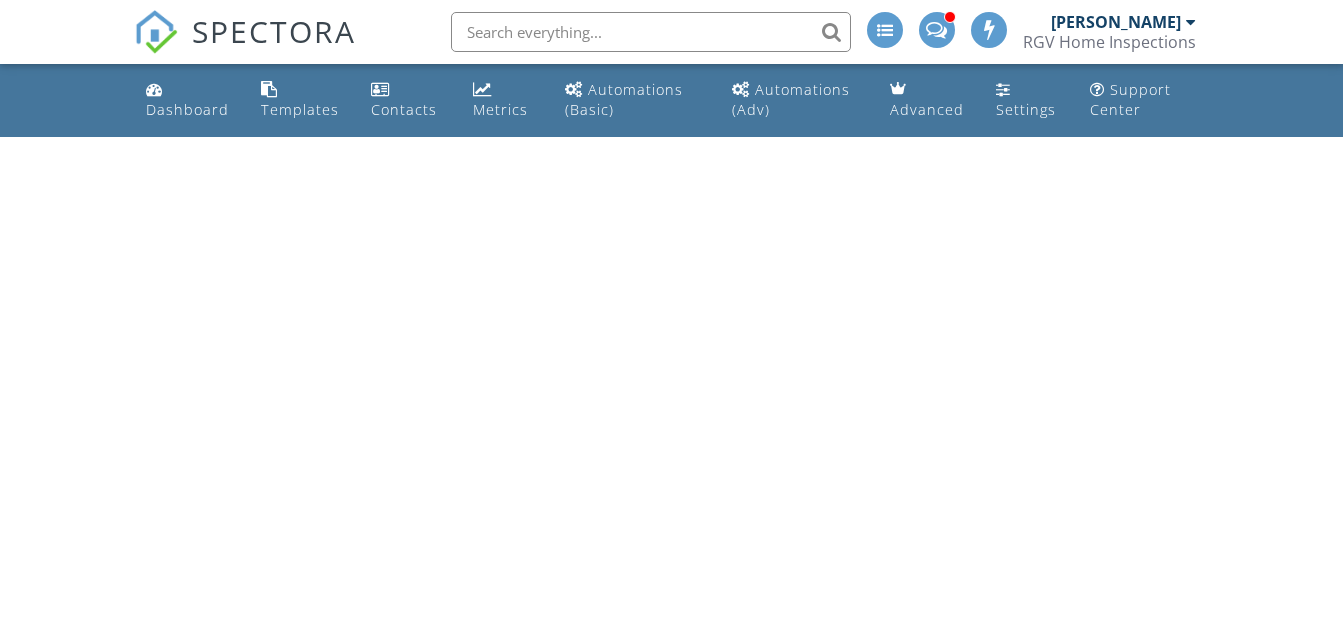 scroll, scrollTop: 0, scrollLeft: 0, axis: both 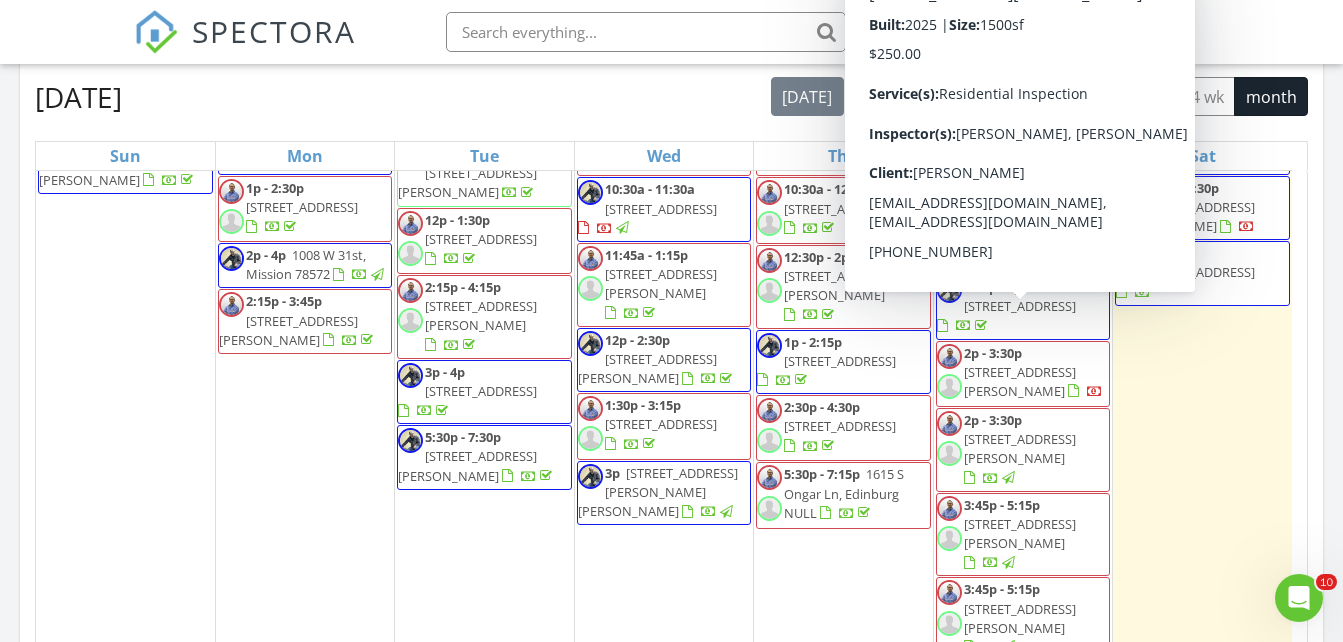 click on "1214 N Lincoln Ave, San Juan 78589" at bounding box center [1020, 381] 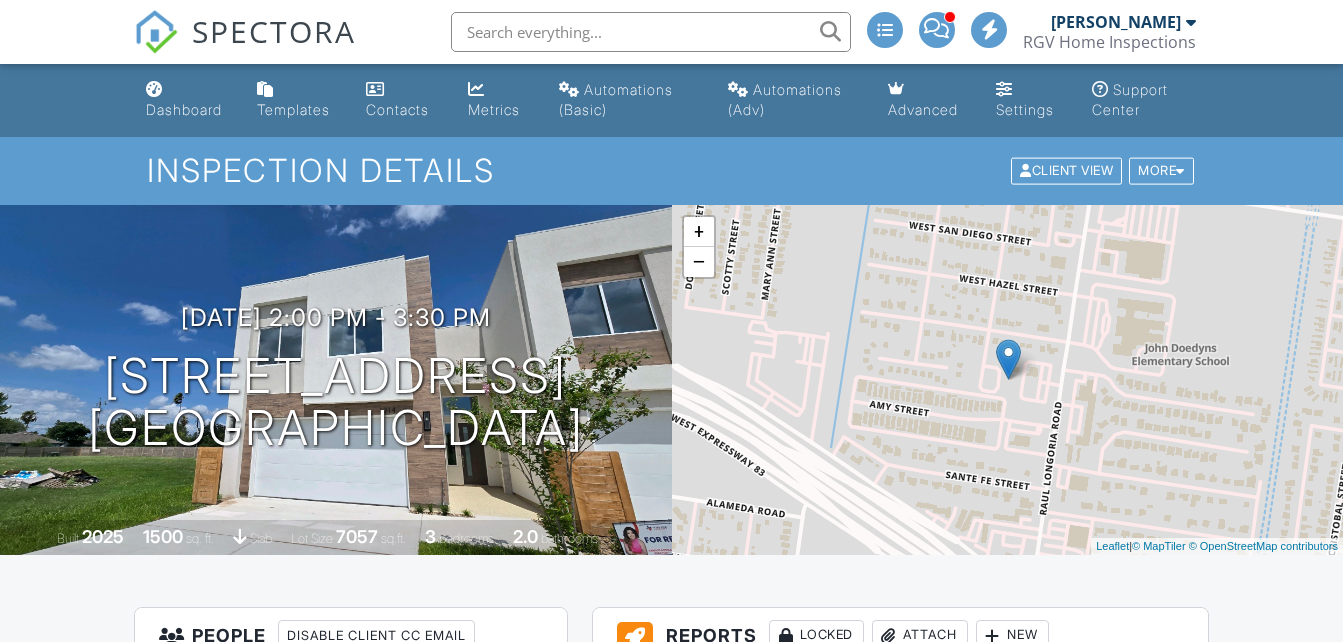 scroll, scrollTop: 300, scrollLeft: 0, axis: vertical 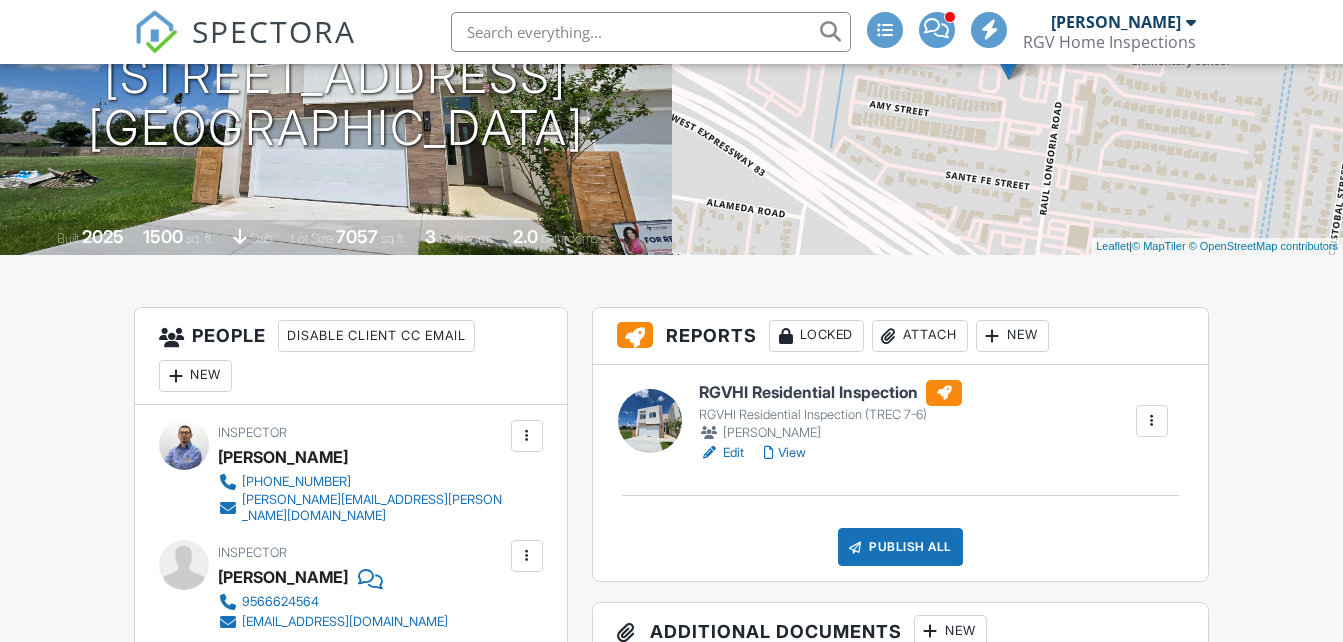 click on "Edit" at bounding box center (721, 453) 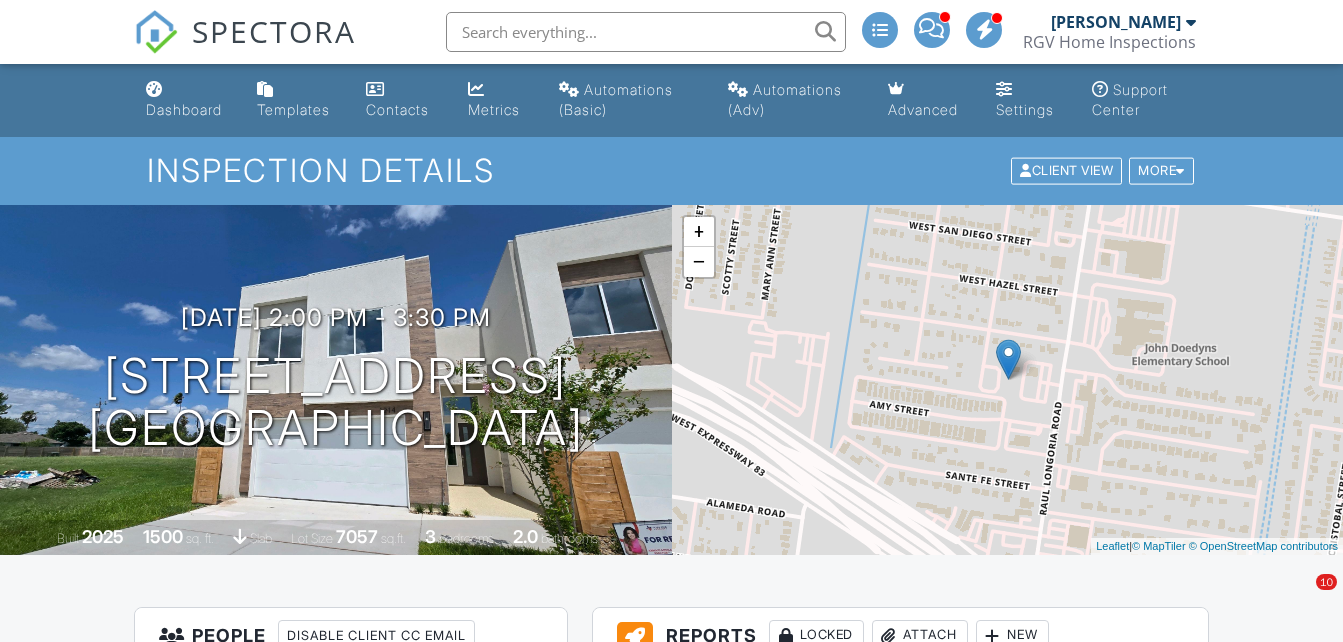 scroll, scrollTop: 0, scrollLeft: 0, axis: both 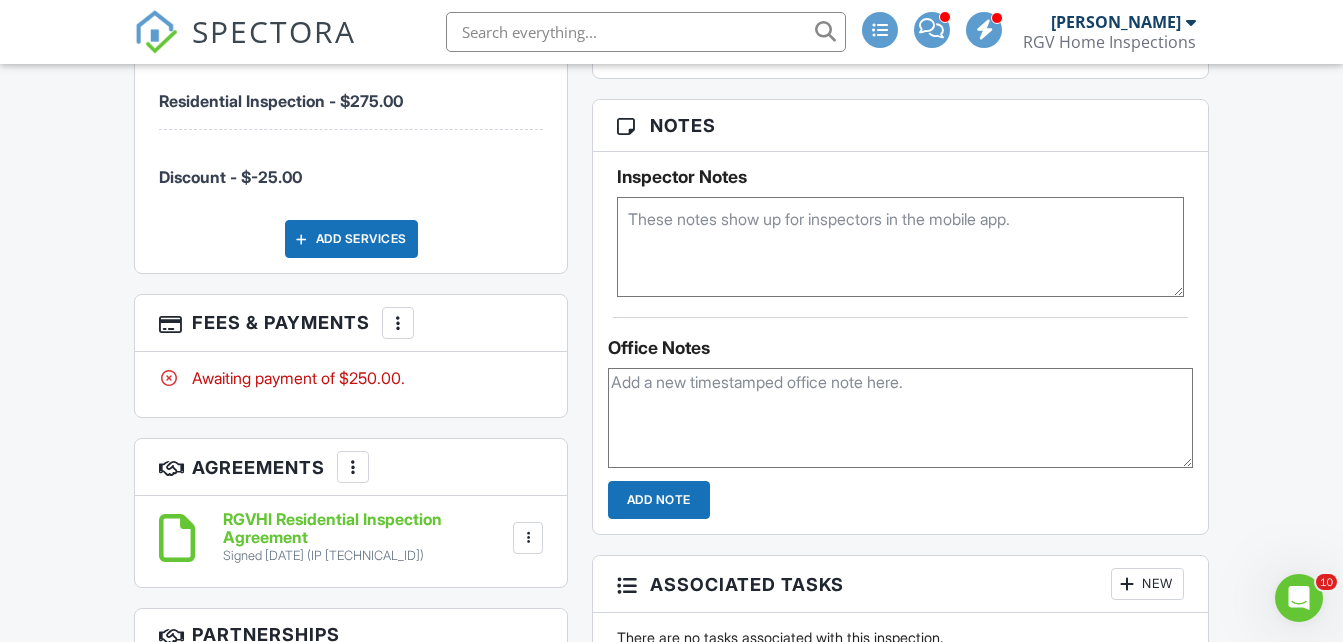 click at bounding box center (398, 323) 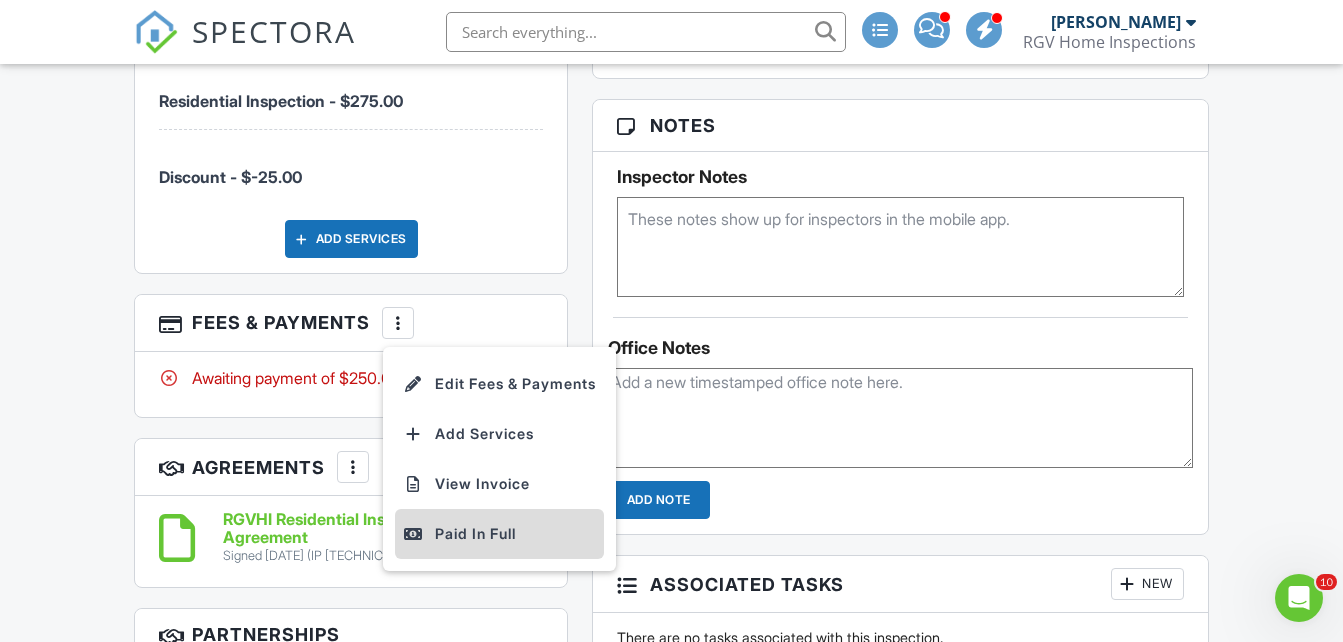 click on "Paid In Full" at bounding box center (499, 534) 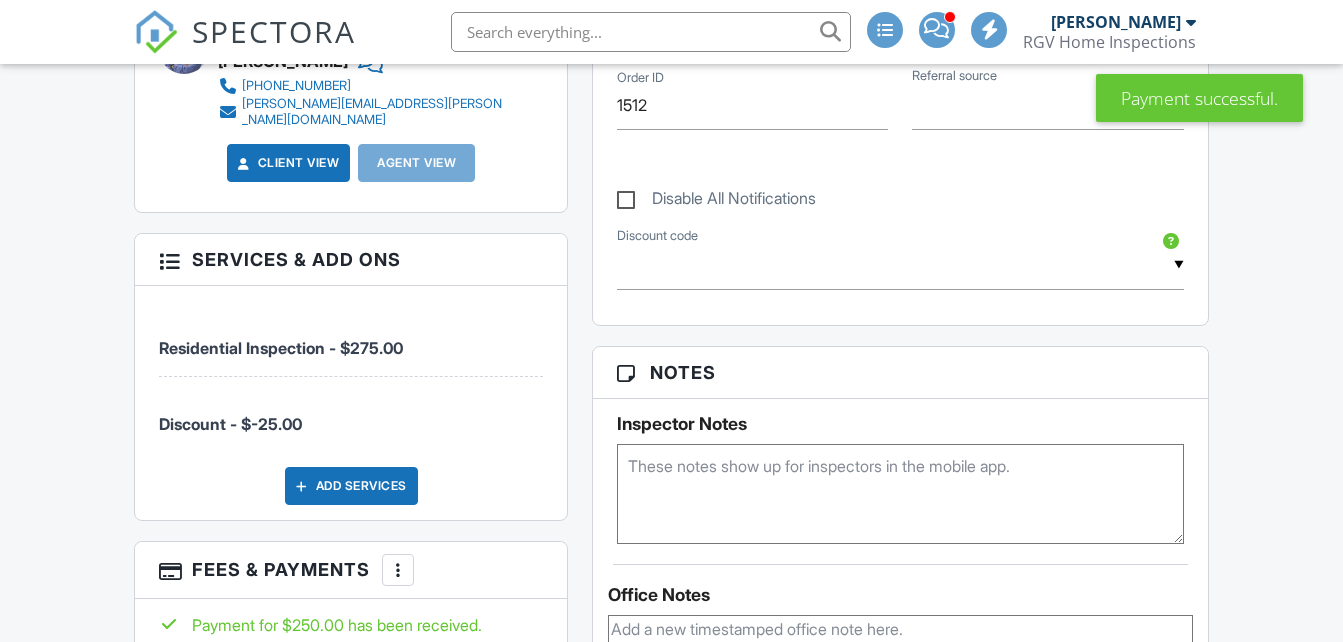 scroll, scrollTop: 1000, scrollLeft: 0, axis: vertical 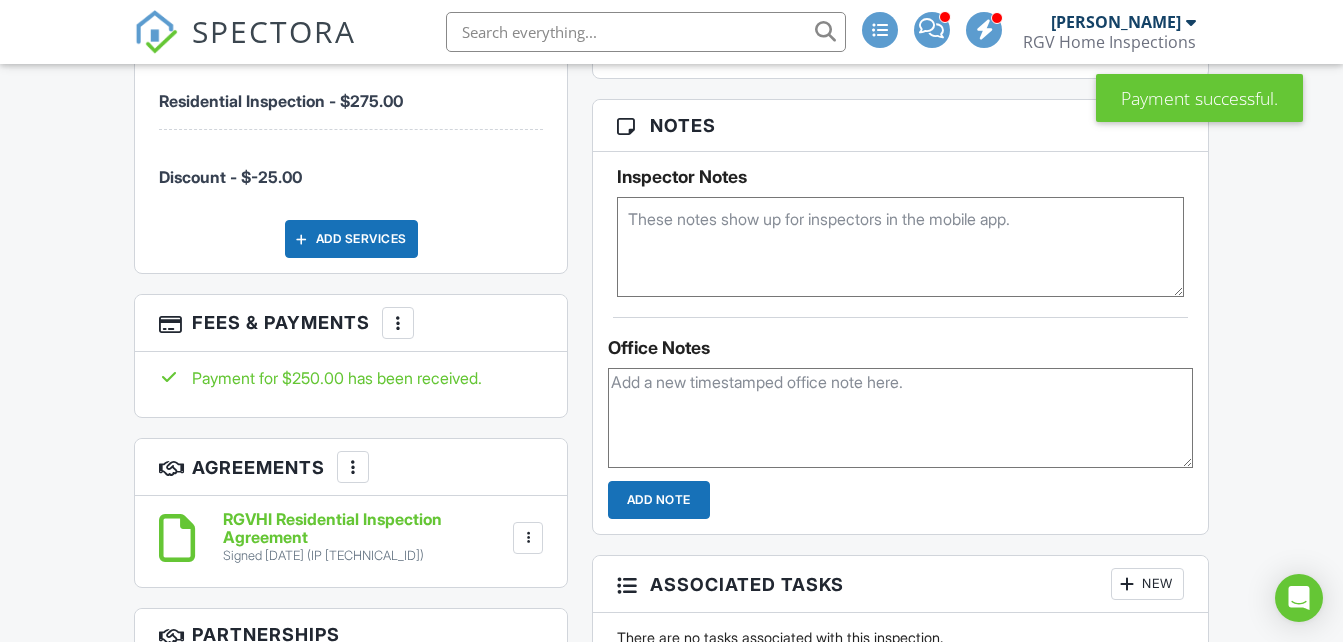 click at bounding box center [398, 323] 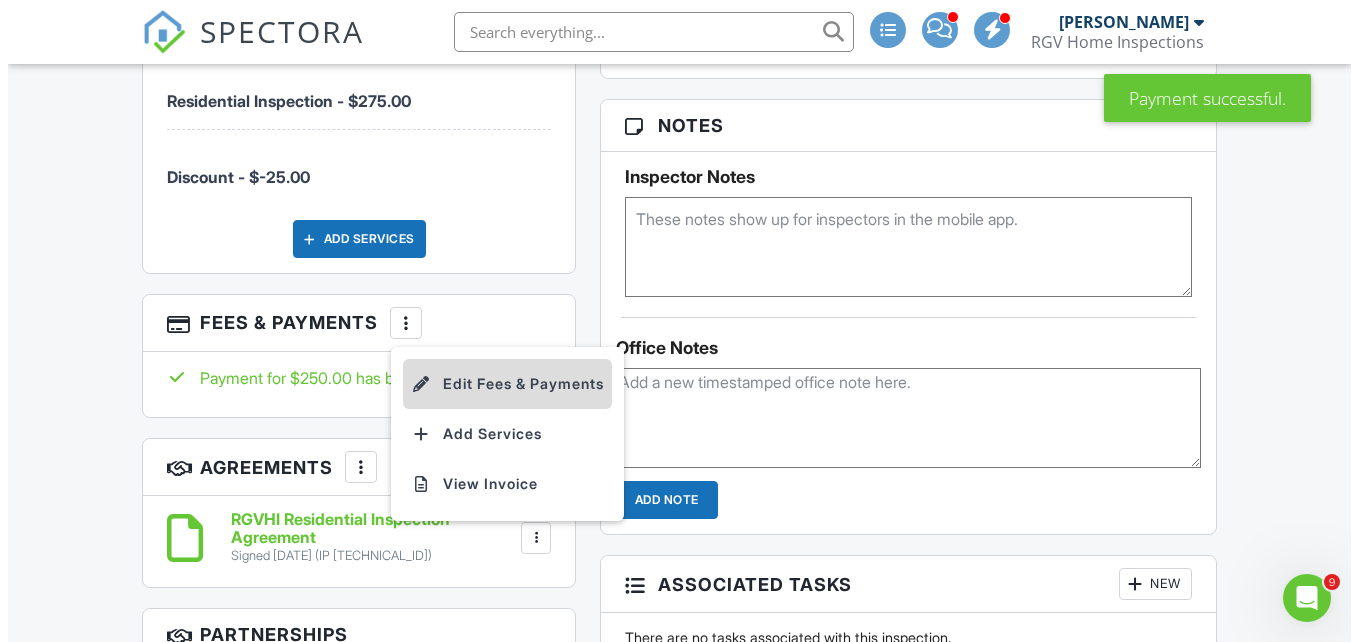 scroll, scrollTop: 0, scrollLeft: 0, axis: both 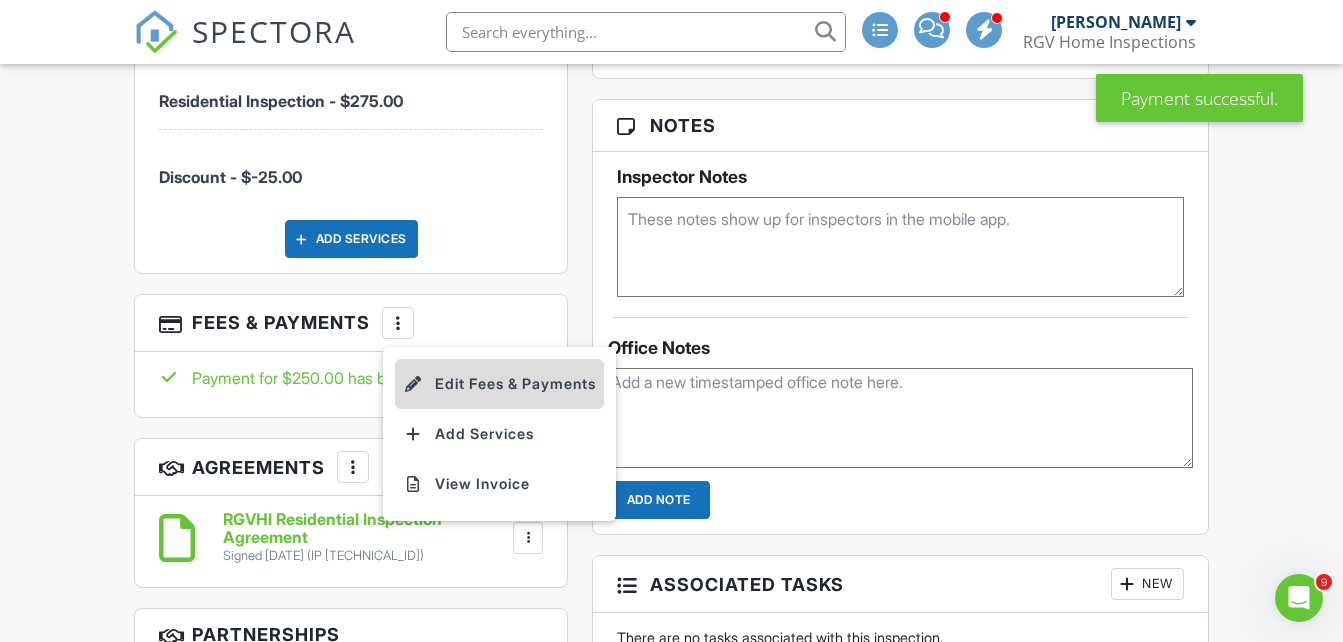 click on "Edit Fees & Payments" at bounding box center (499, 384) 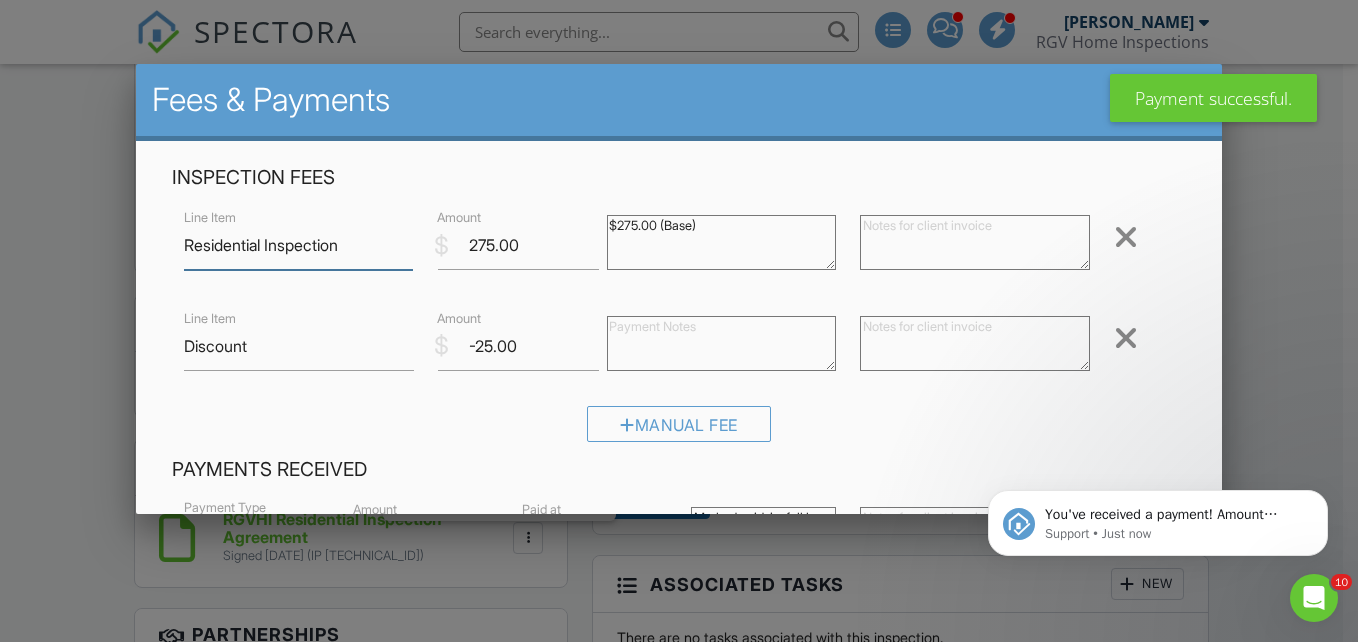 scroll, scrollTop: 0, scrollLeft: 0, axis: both 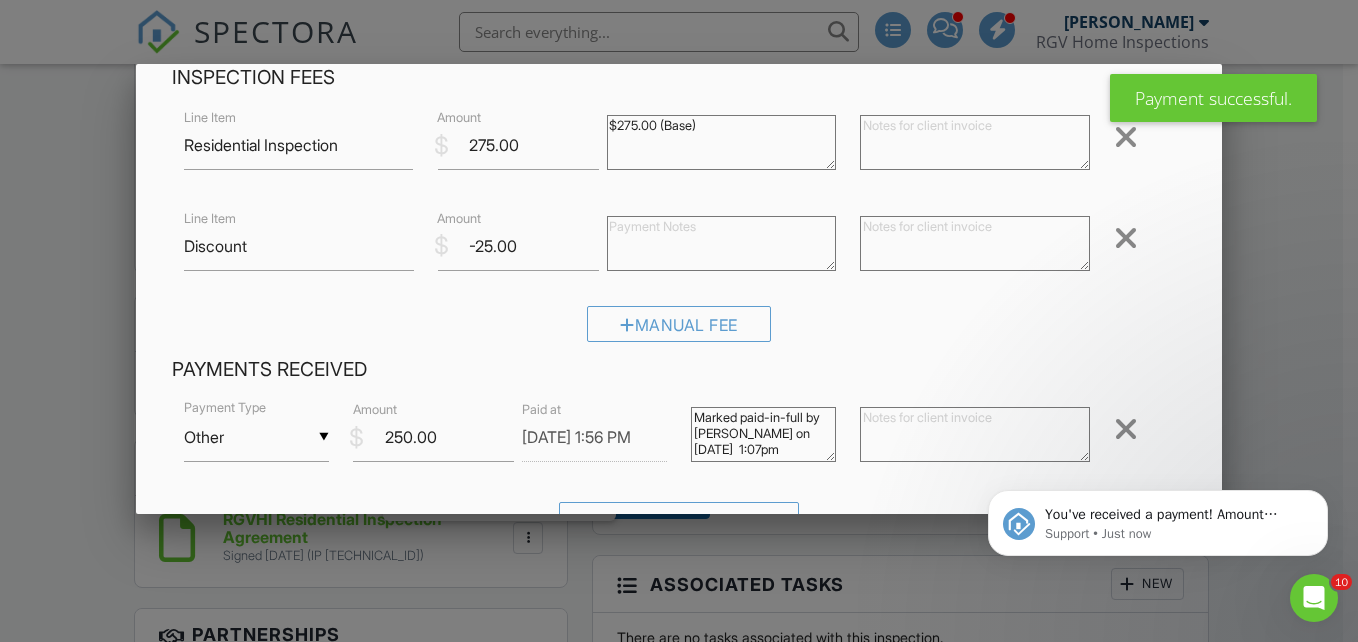click on "Other" at bounding box center [256, 437] 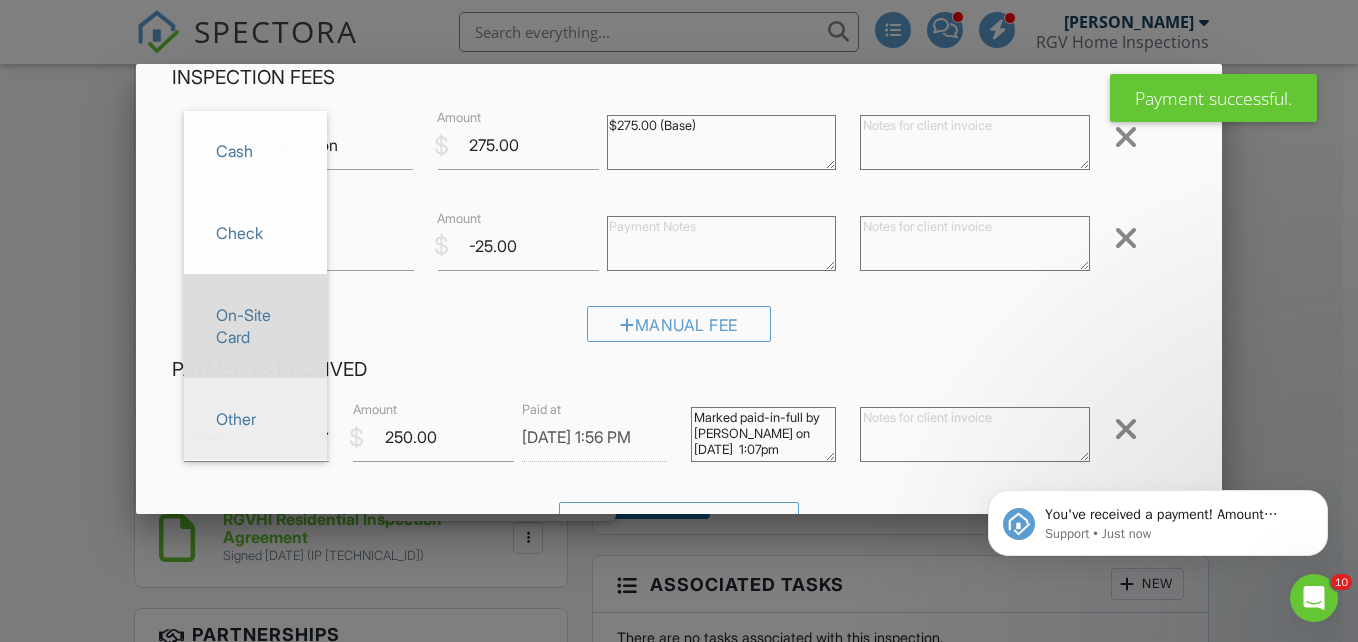 scroll, scrollTop: 0, scrollLeft: 0, axis: both 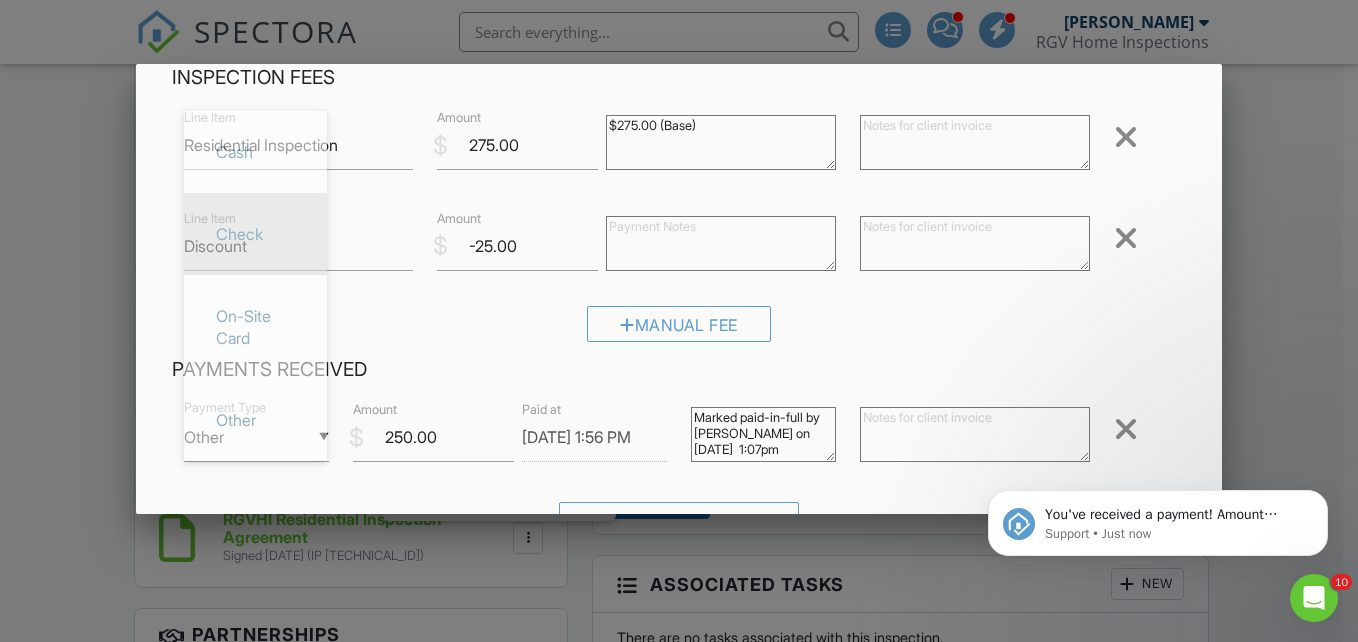click on "Check" at bounding box center (255, 234) 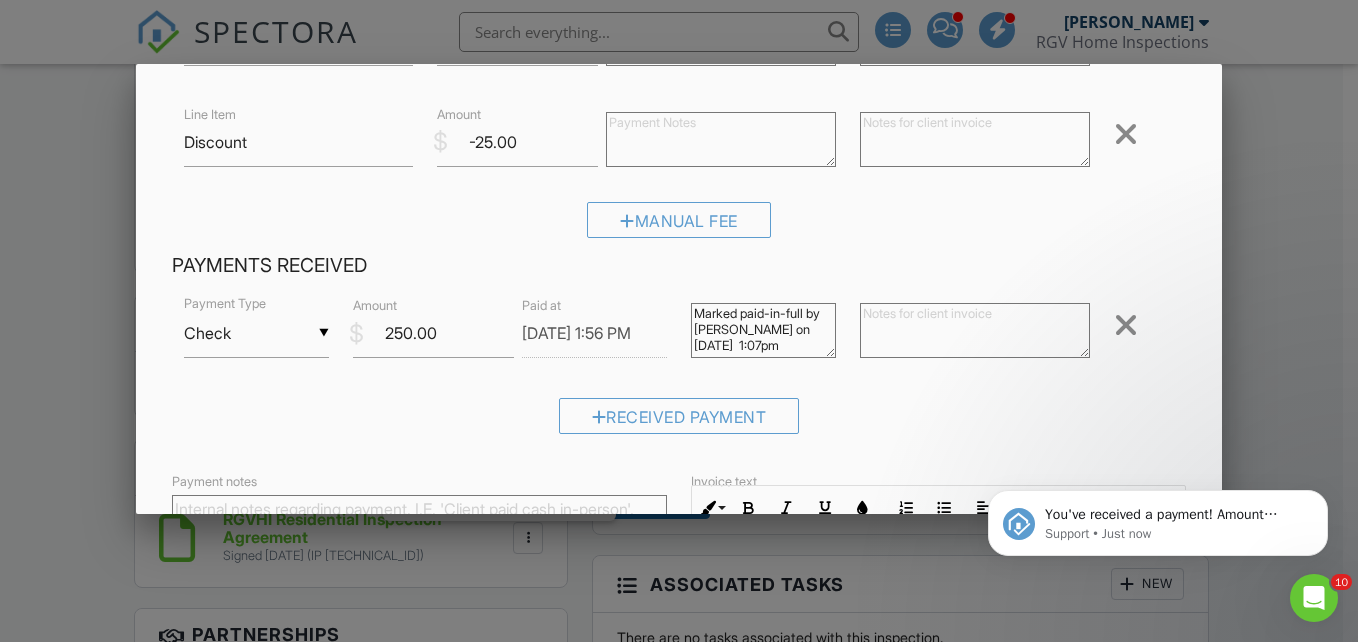 scroll, scrollTop: 510, scrollLeft: 0, axis: vertical 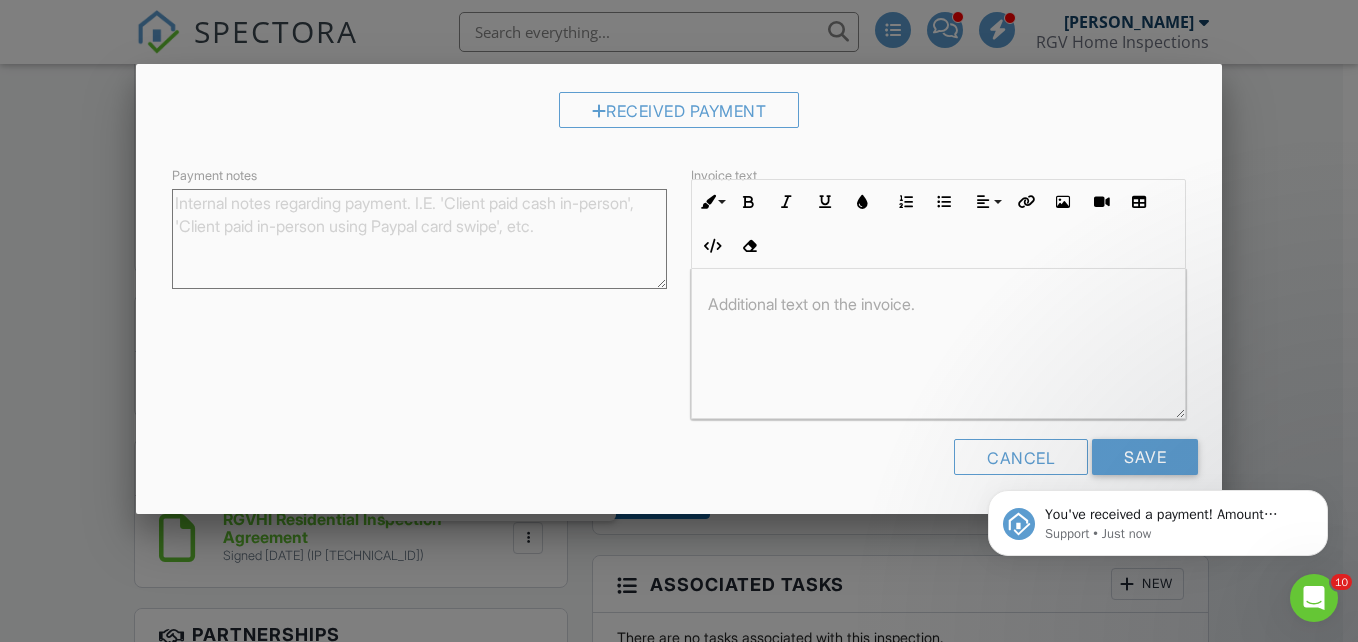 click on "You've received a payment!  Amount  $250.00  Fee  $0.00  Net  $250.00  Transaction #    Inspection  1214 N Lincoln Ave, San Juan, TX 78589 Support • Just now" at bounding box center (1158, 431) 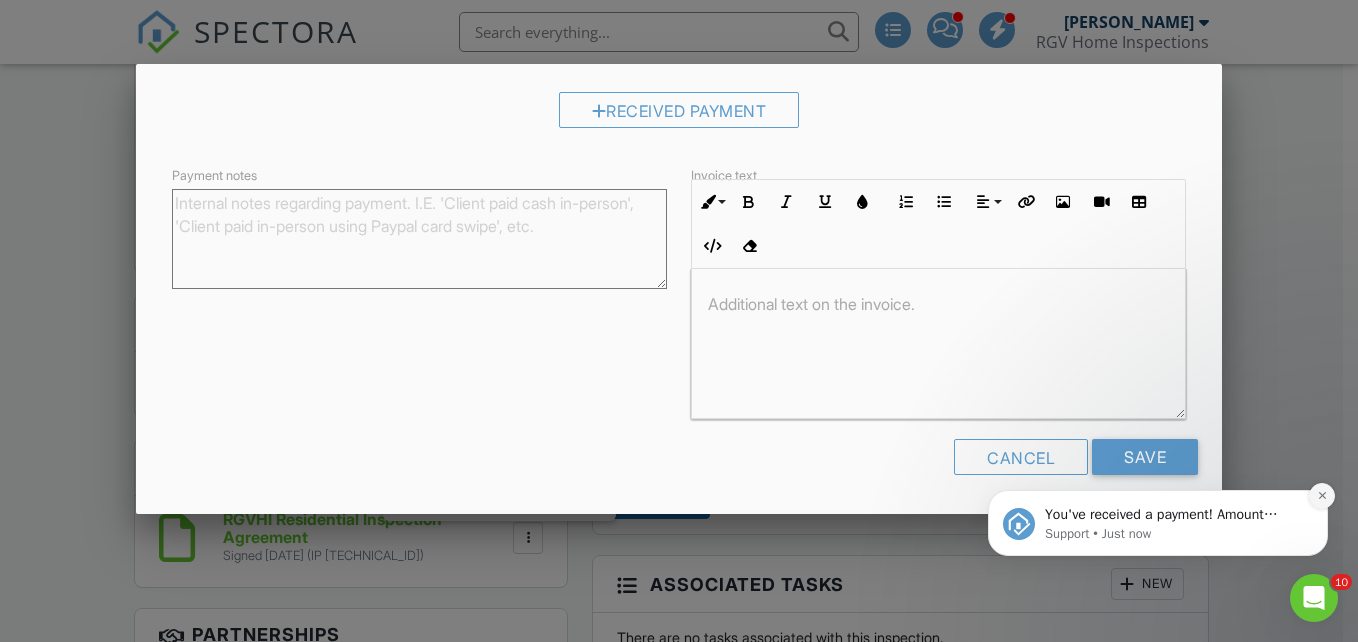 click 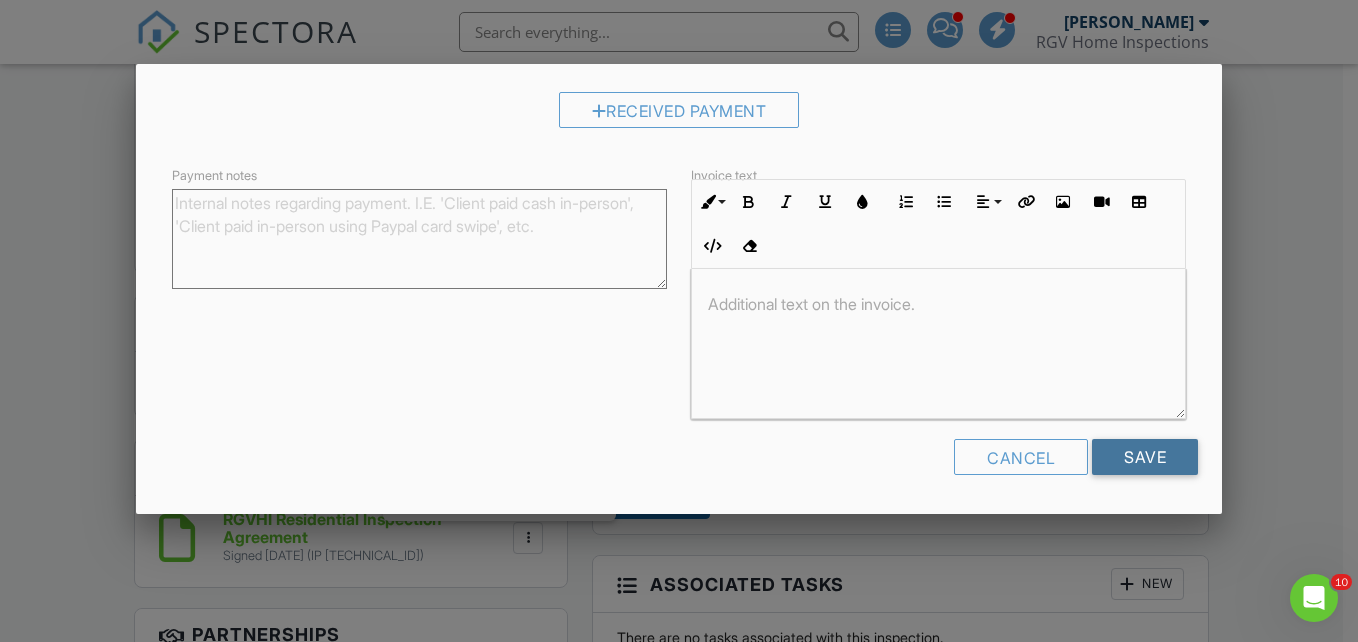 click on "Save" at bounding box center (1145, 457) 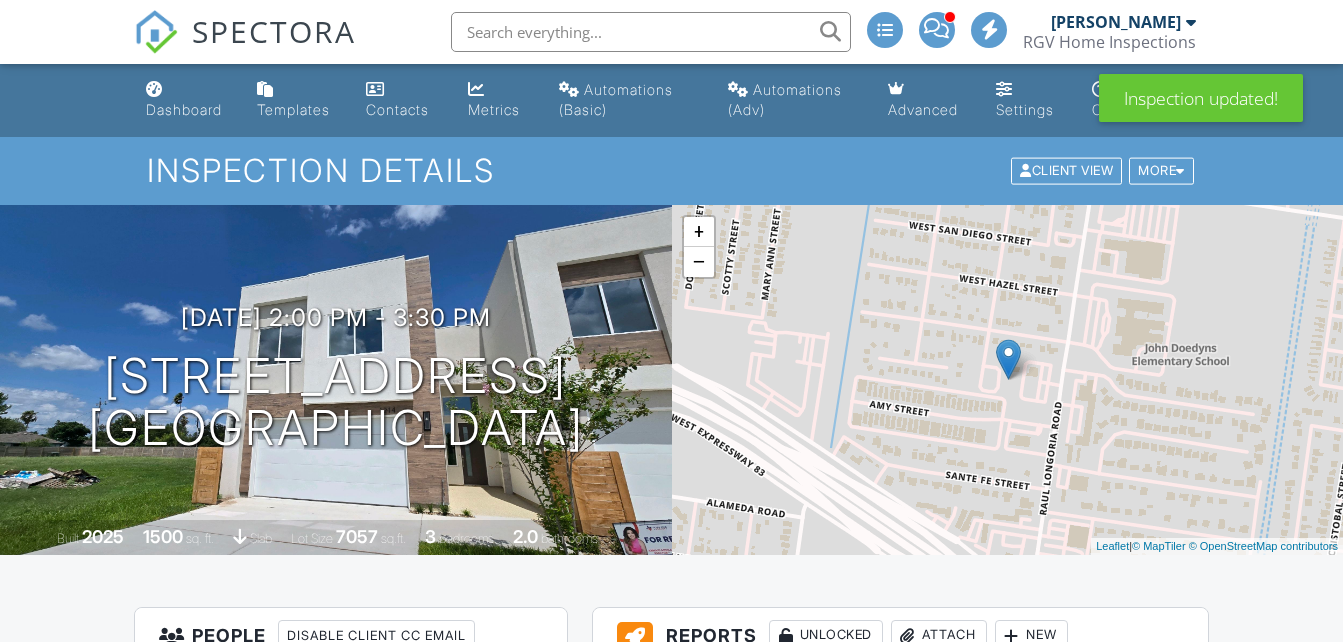 click on "SPECTORA" at bounding box center [274, 31] 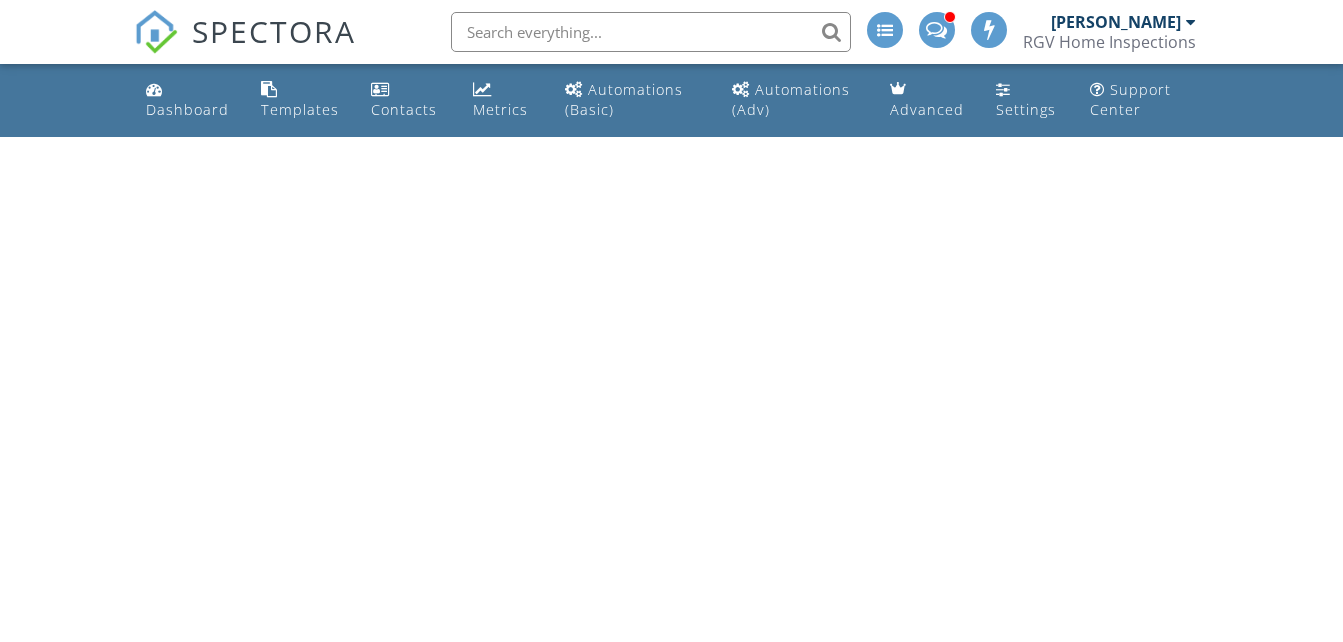 scroll, scrollTop: 0, scrollLeft: 0, axis: both 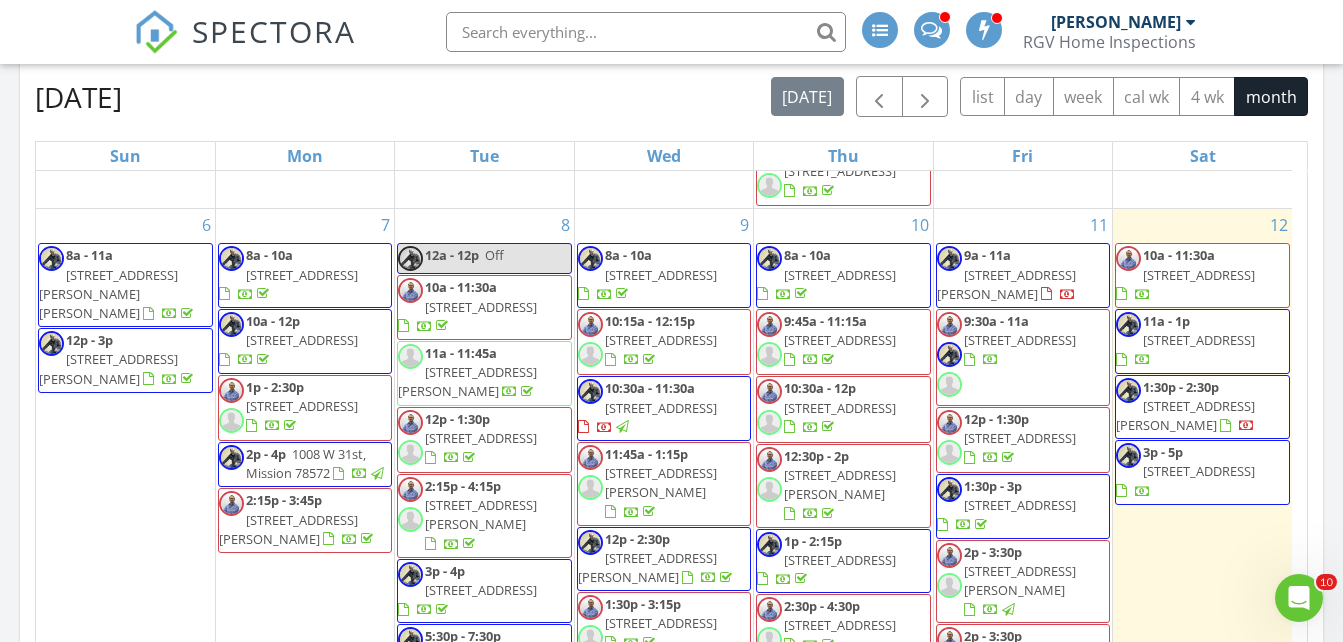 click on "1008 W Riviera Ln, Edinburg 78541" at bounding box center [1199, 275] 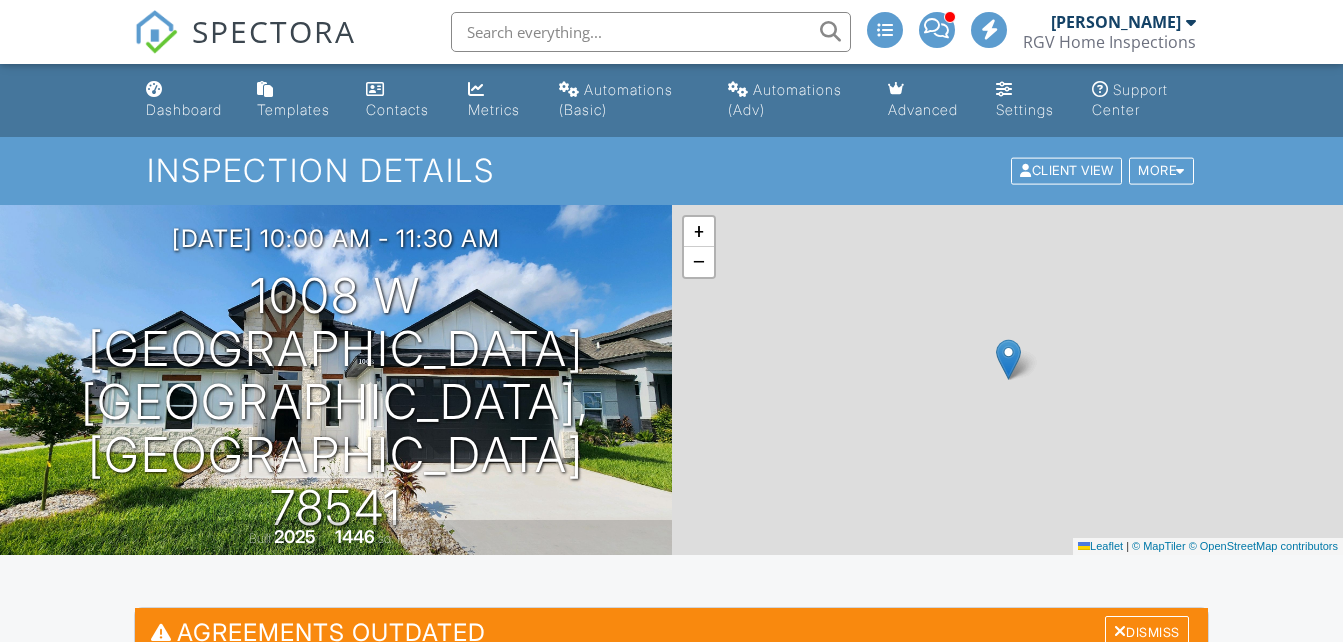 scroll, scrollTop: 300, scrollLeft: 0, axis: vertical 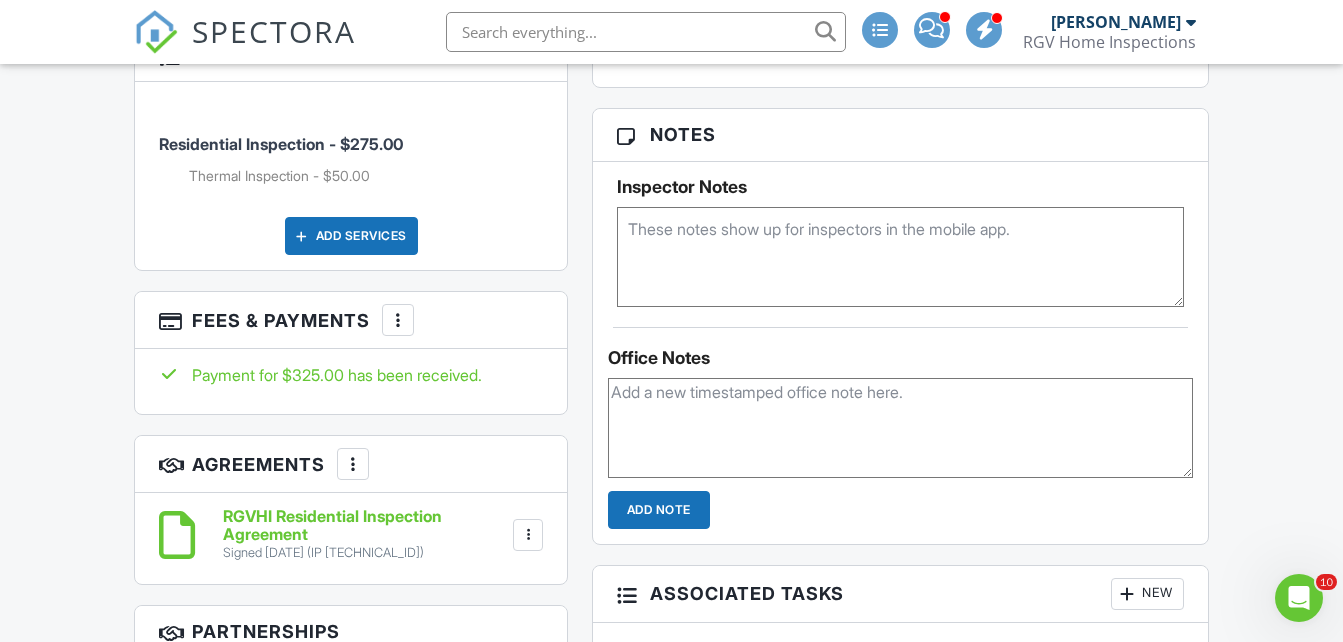 click on "More" at bounding box center [398, 320] 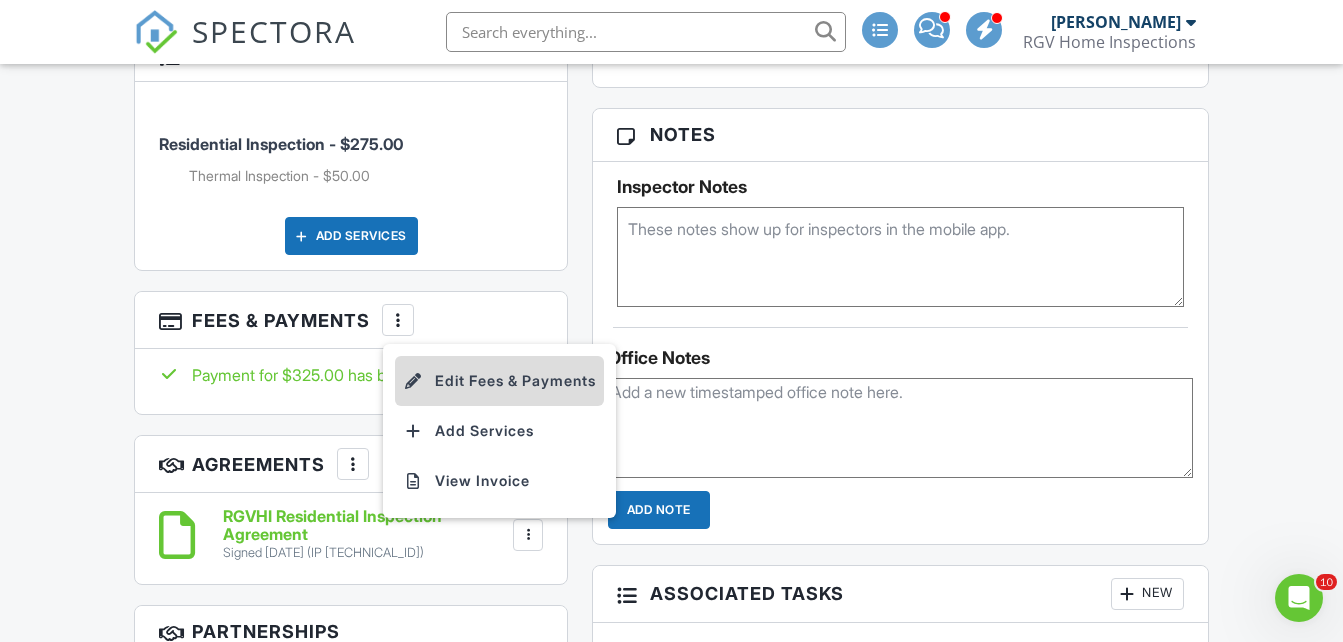 click on "Edit Fees & Payments" at bounding box center (499, 381) 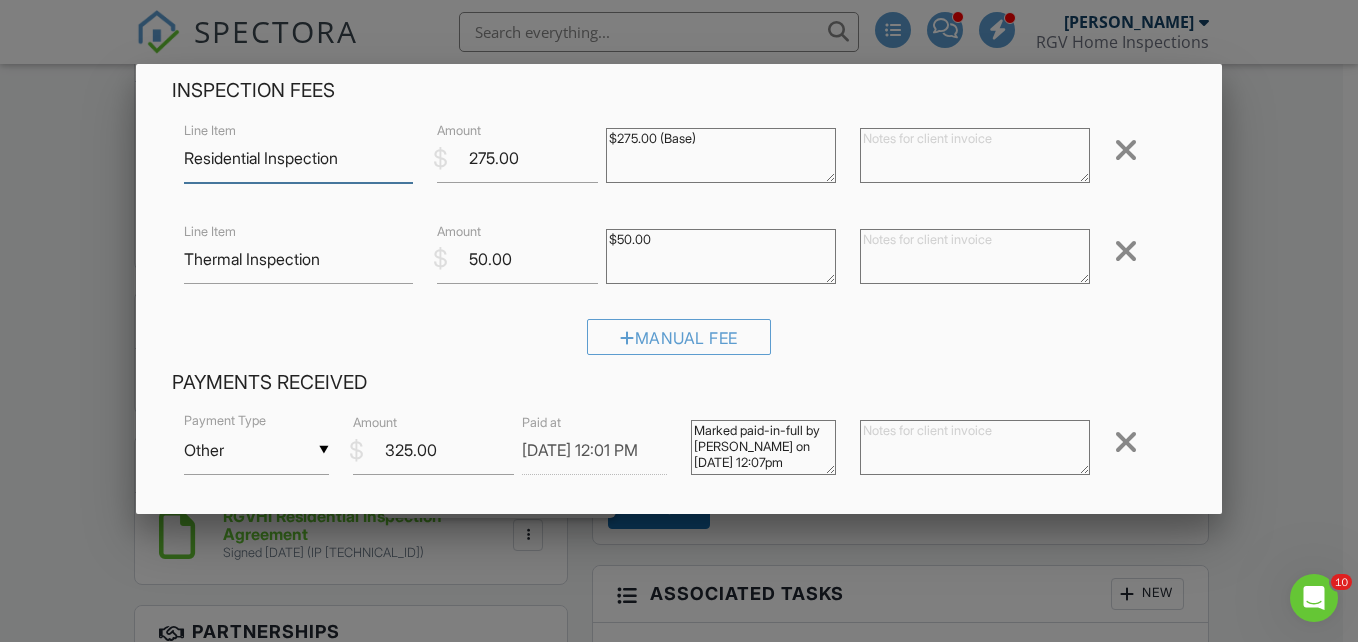 scroll, scrollTop: 200, scrollLeft: 0, axis: vertical 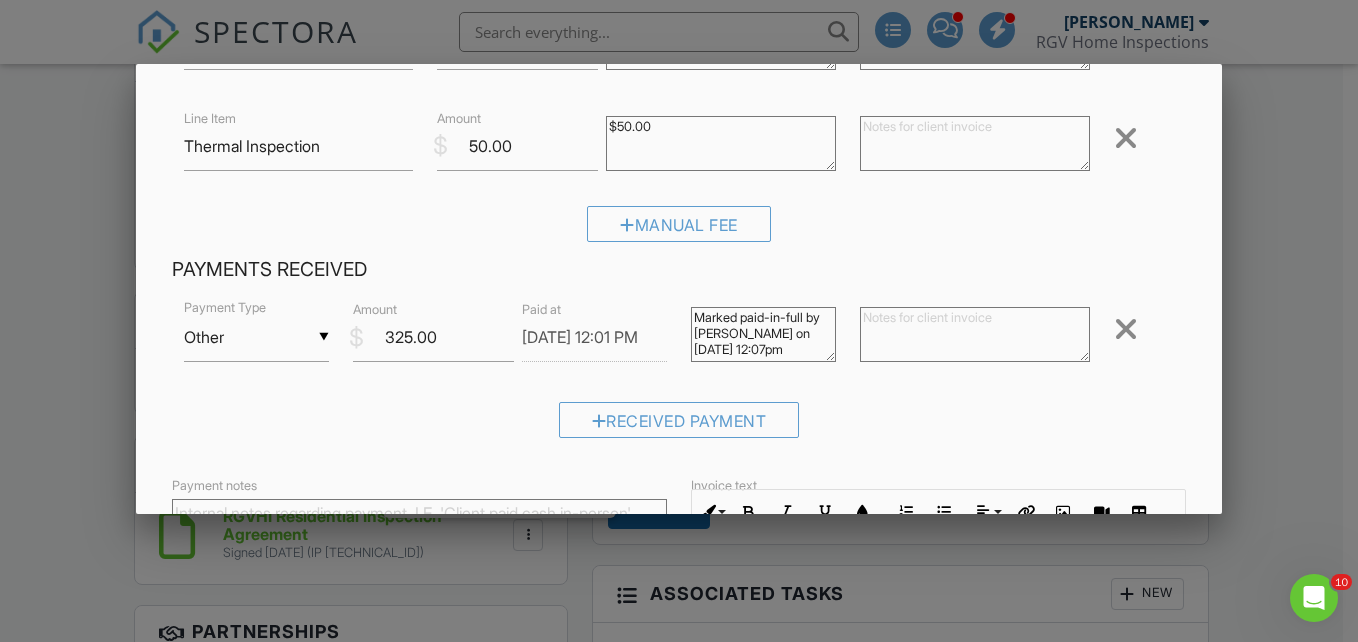 click on "Other" at bounding box center (256, 337) 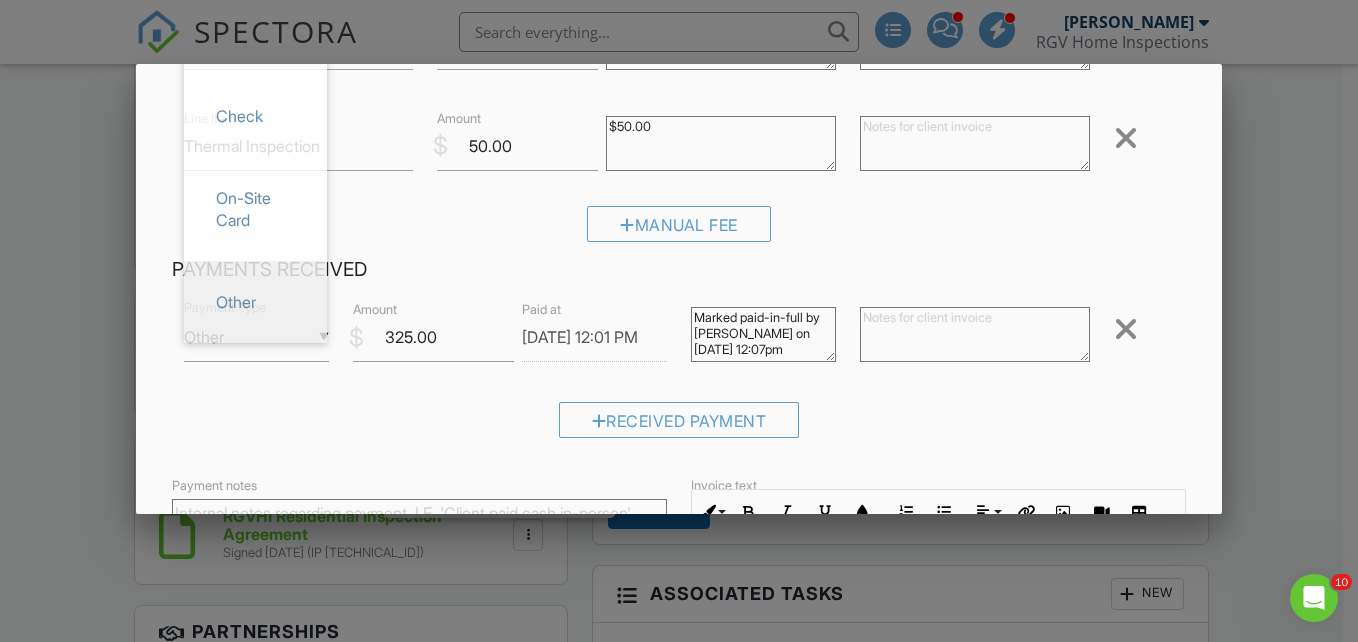 scroll, scrollTop: 0, scrollLeft: 0, axis: both 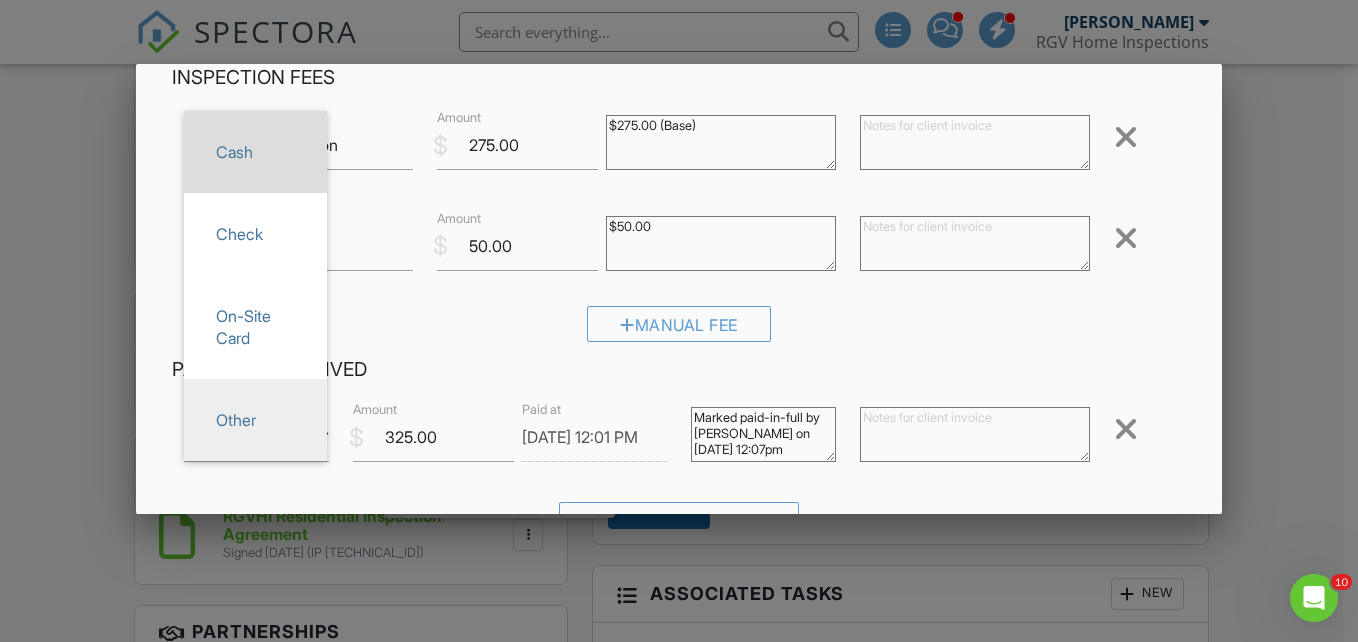 click on "Cash" at bounding box center (255, 152) 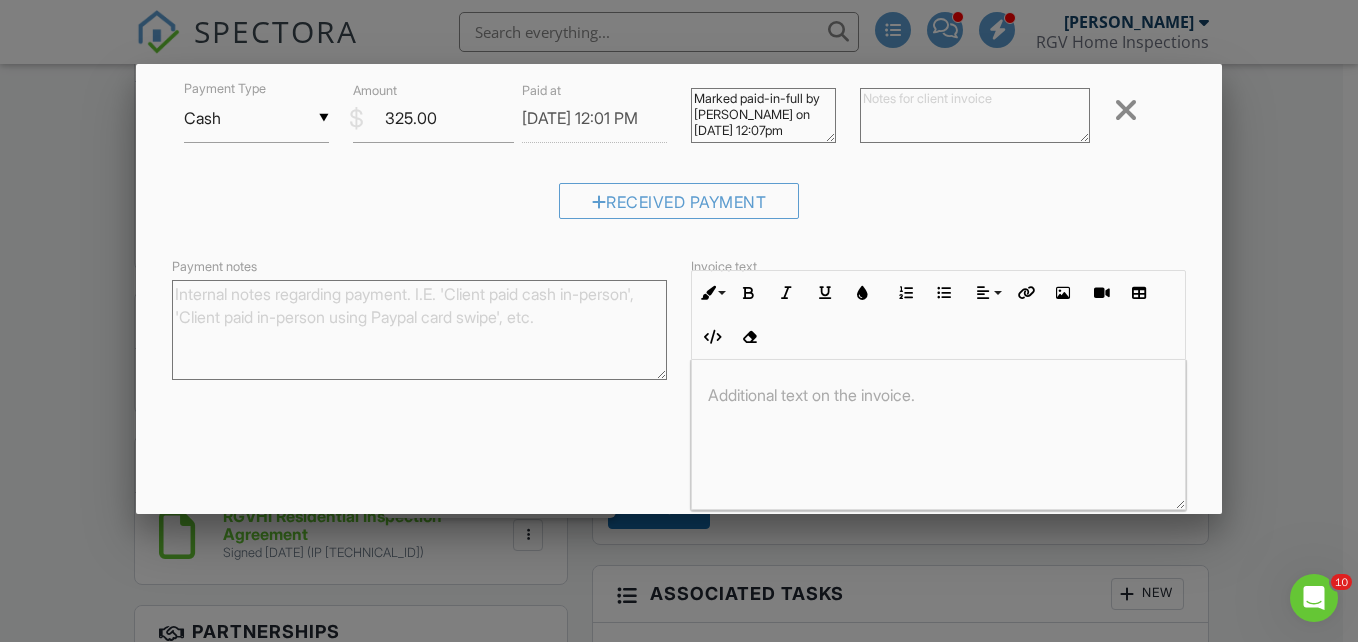 scroll, scrollTop: 500, scrollLeft: 0, axis: vertical 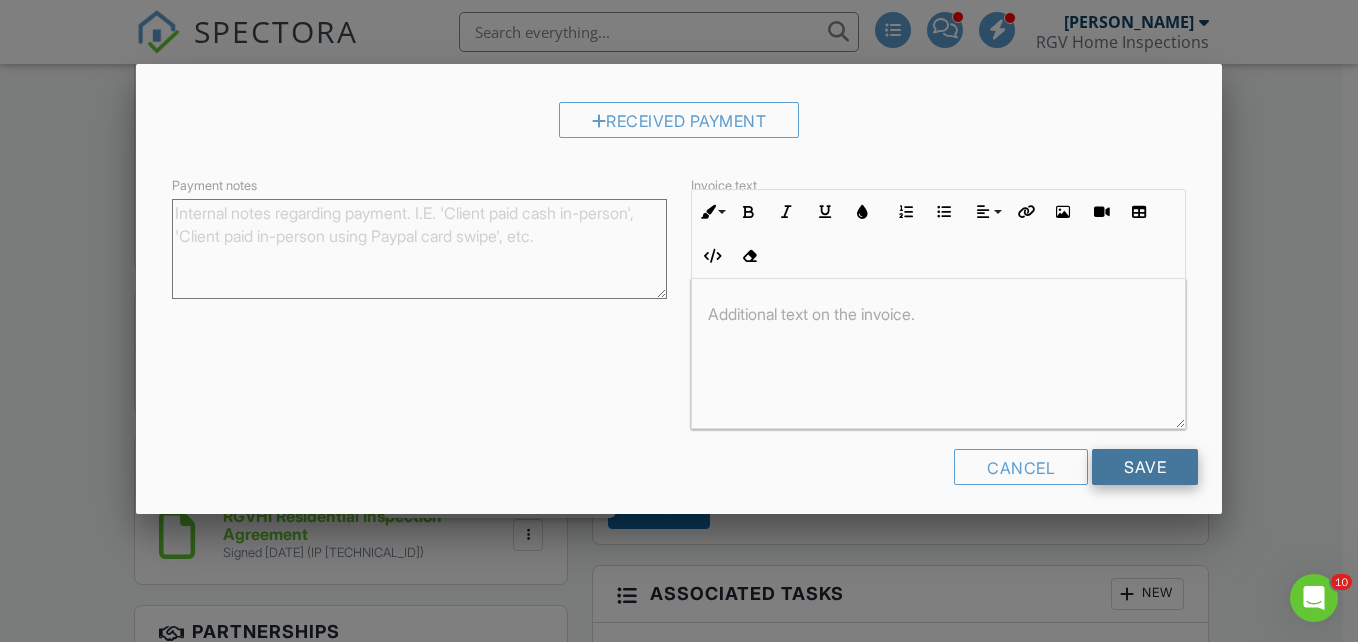 click on "Save" at bounding box center [1145, 467] 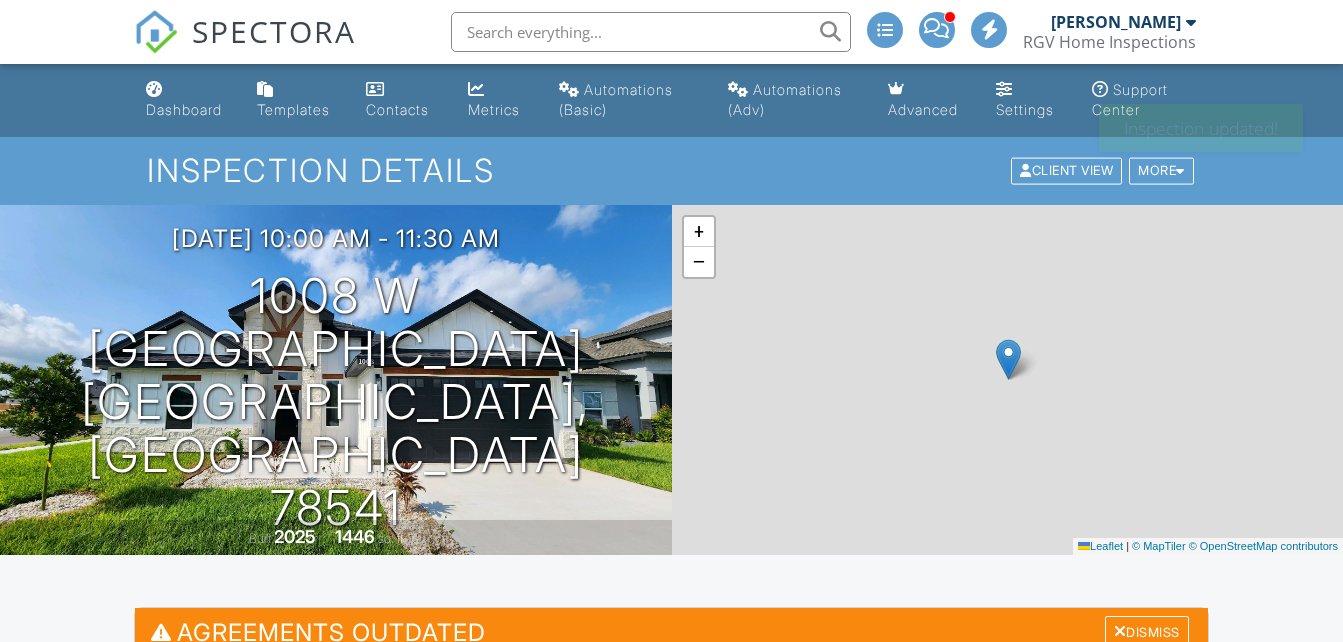 scroll, scrollTop: 0, scrollLeft: 0, axis: both 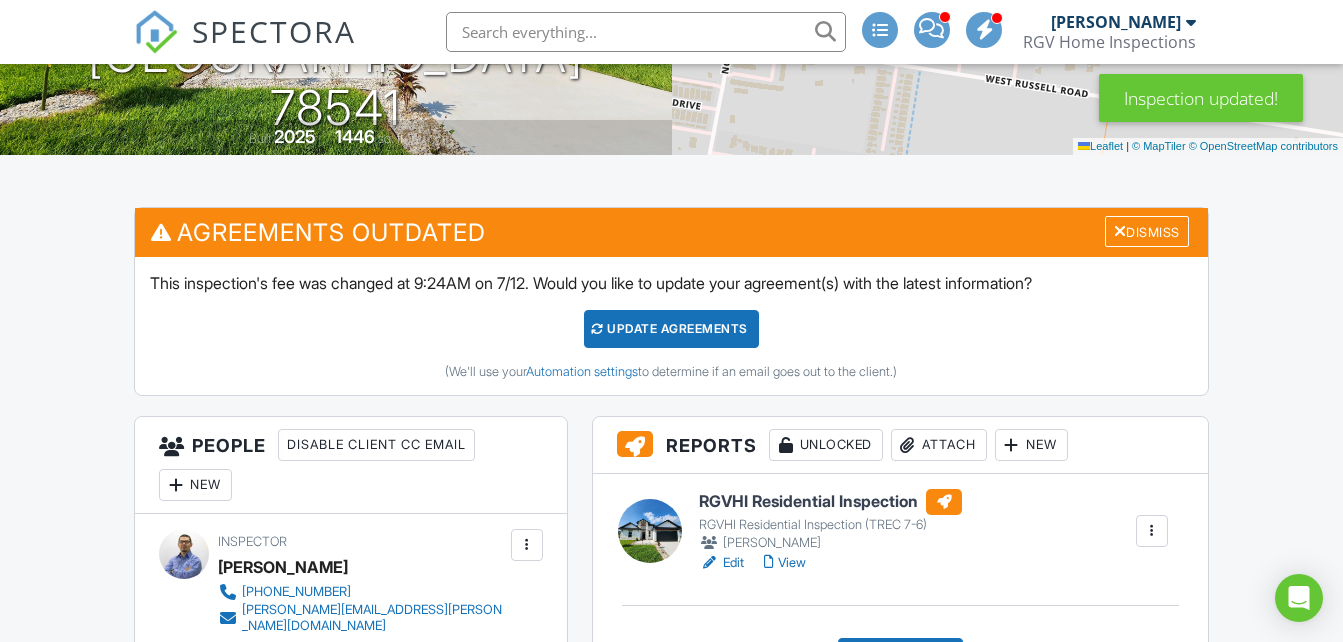 click on "Edit" at bounding box center [721, 563] 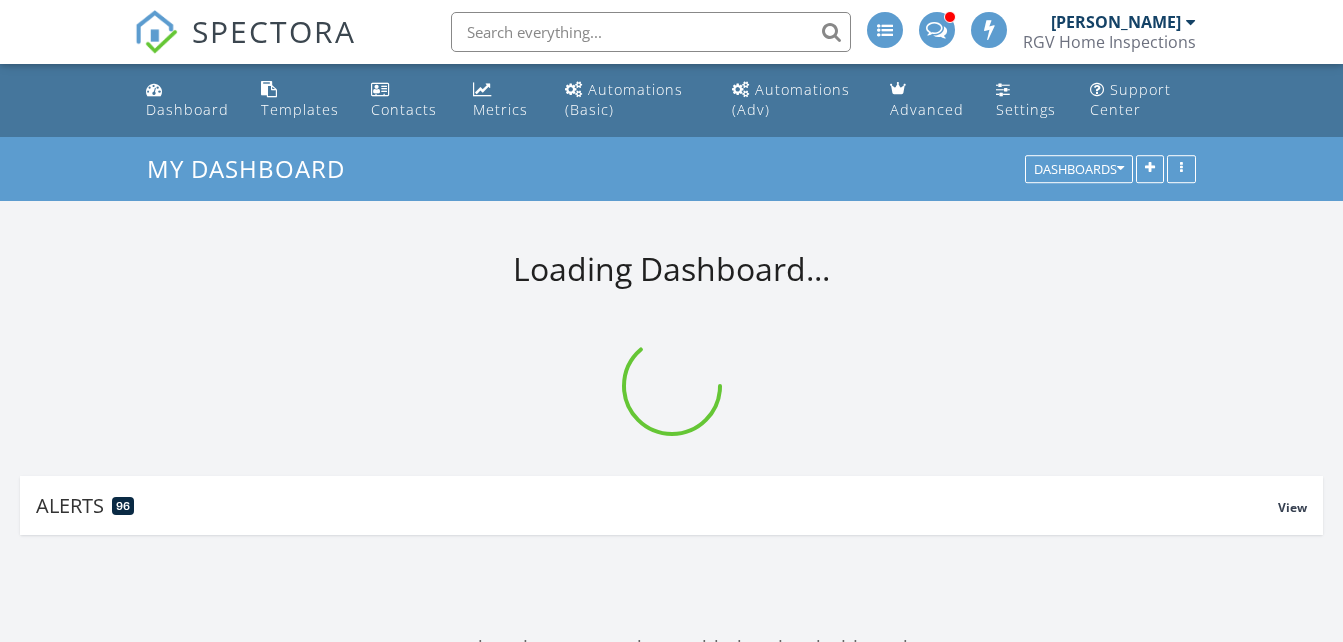 scroll, scrollTop: 0, scrollLeft: 0, axis: both 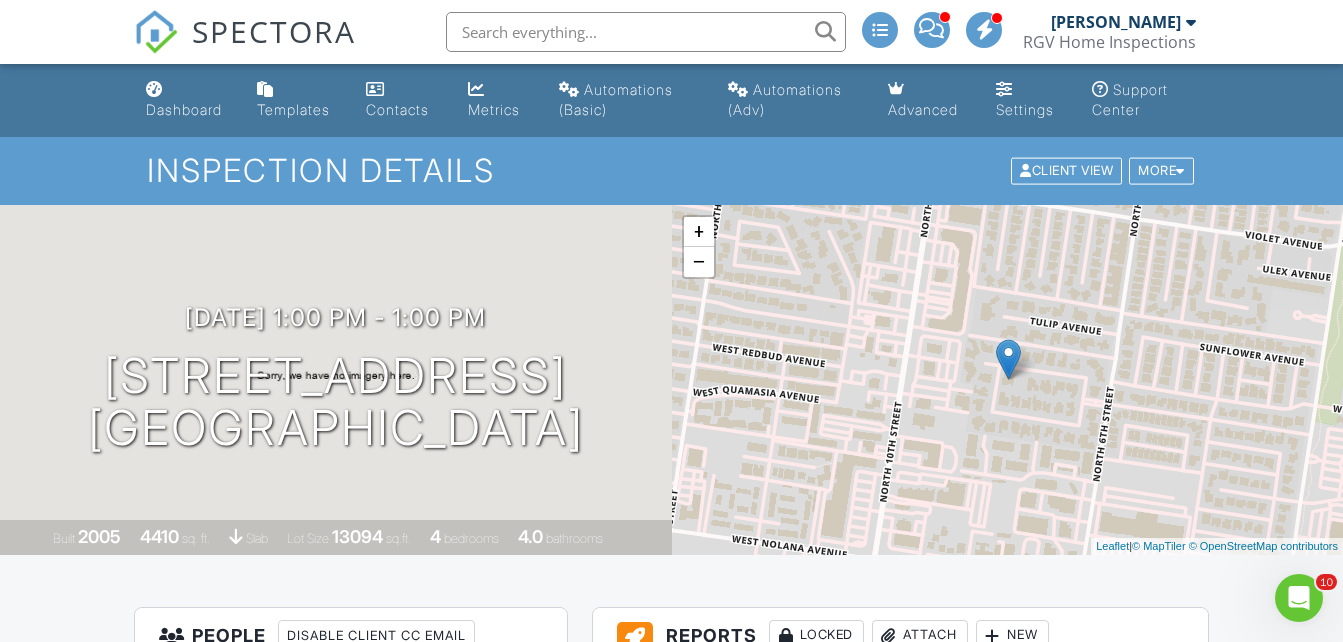 click on "SPECTORA" at bounding box center [274, 31] 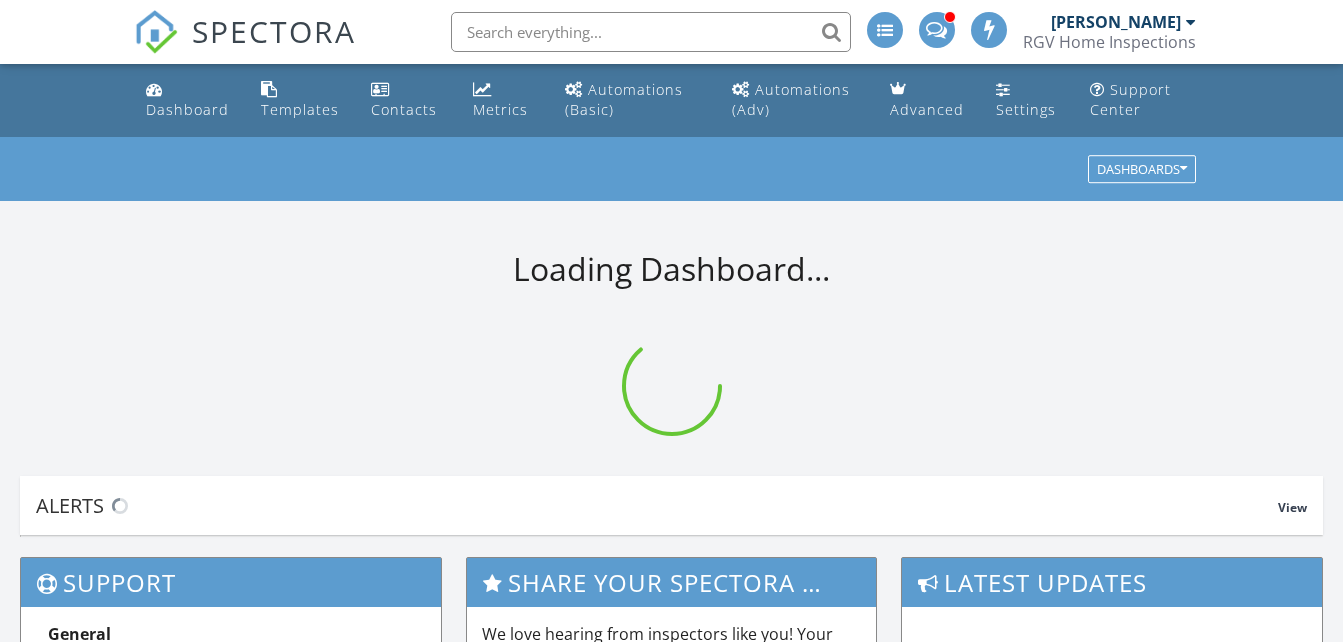 scroll, scrollTop: 0, scrollLeft: 0, axis: both 